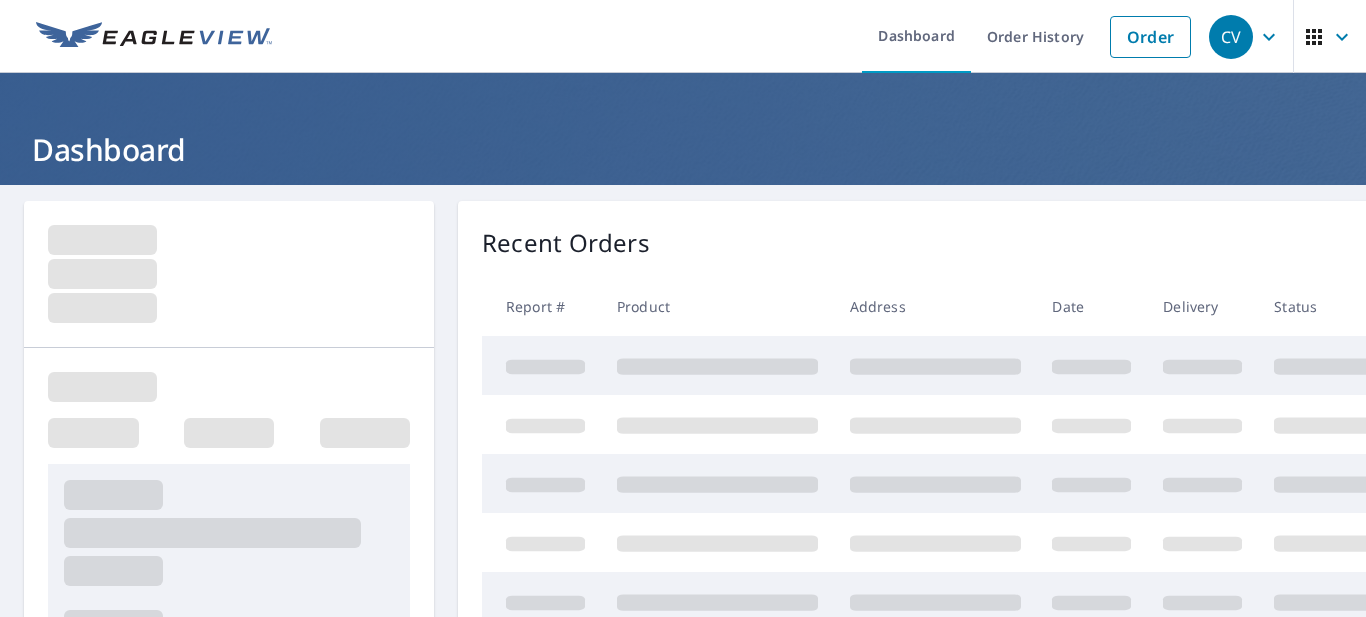 scroll, scrollTop: 0, scrollLeft: 0, axis: both 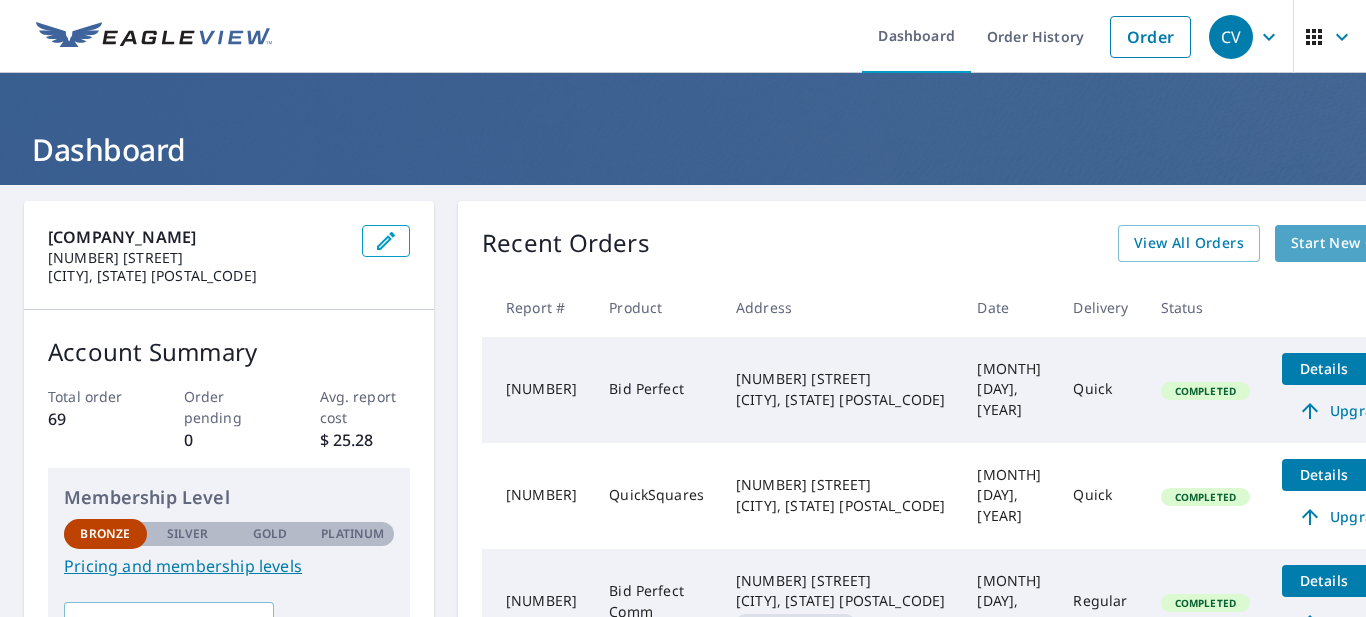 click on "Start New Order" at bounding box center (1349, 243) 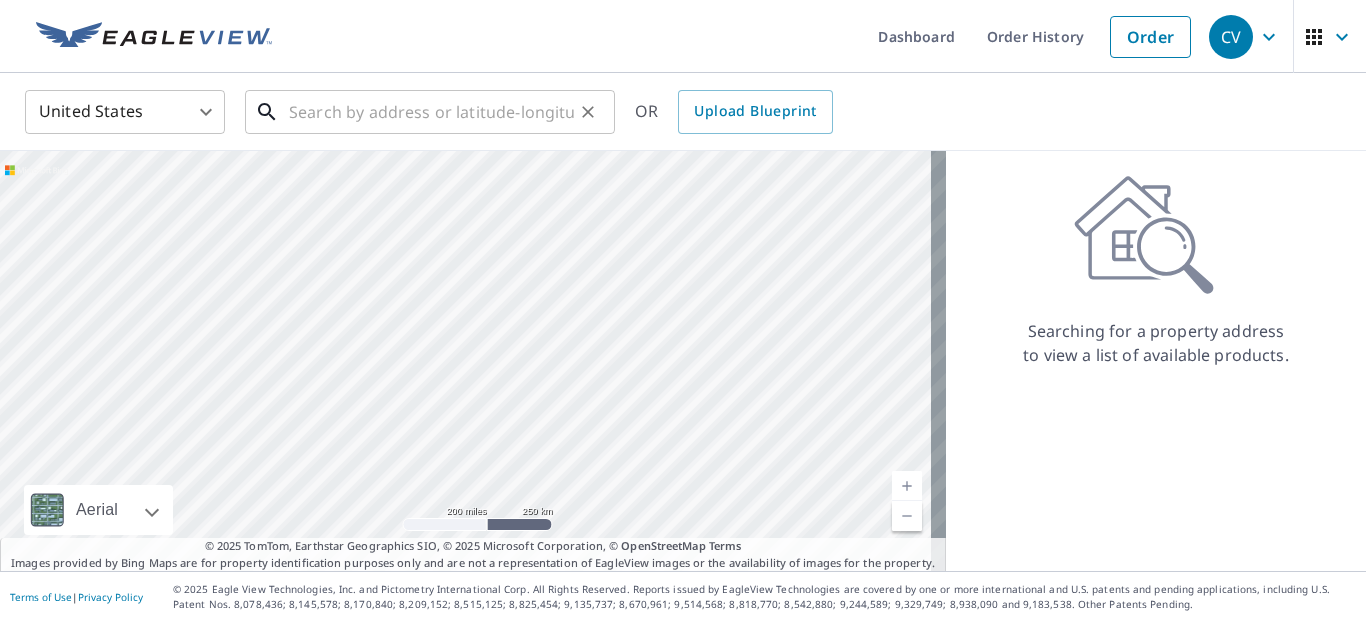click at bounding box center (431, 112) 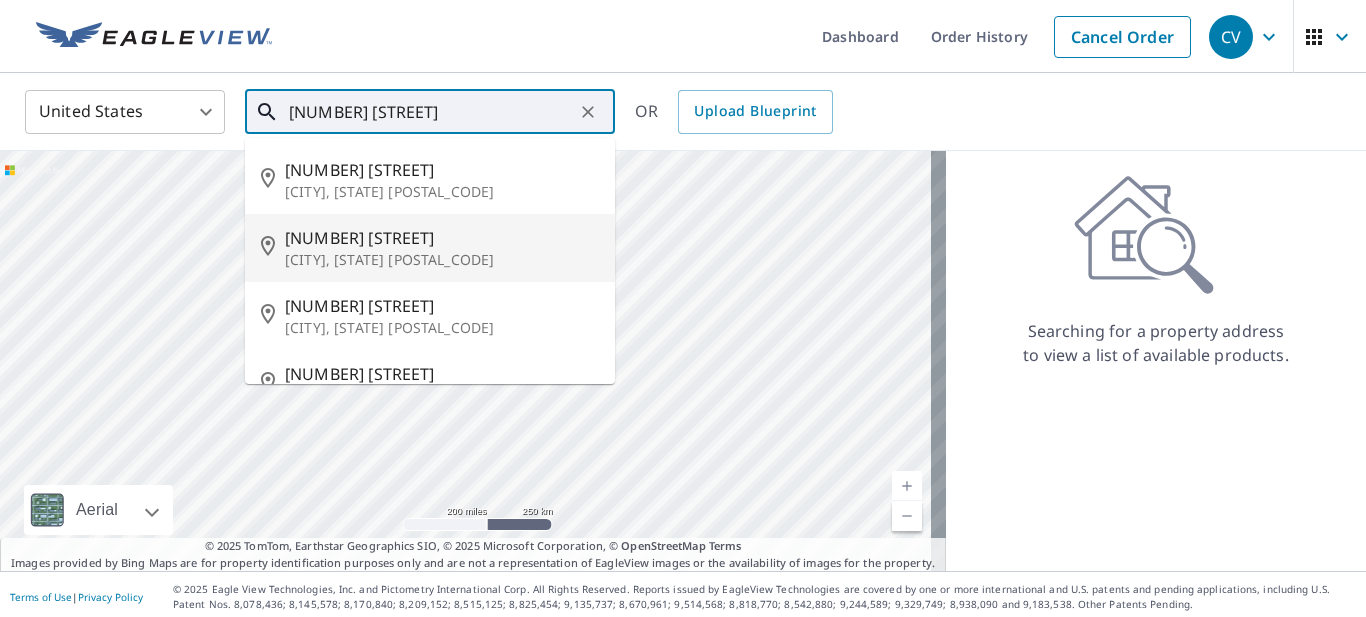 click on "[CITY], [STATE] [POSTAL_CODE]" at bounding box center [442, 260] 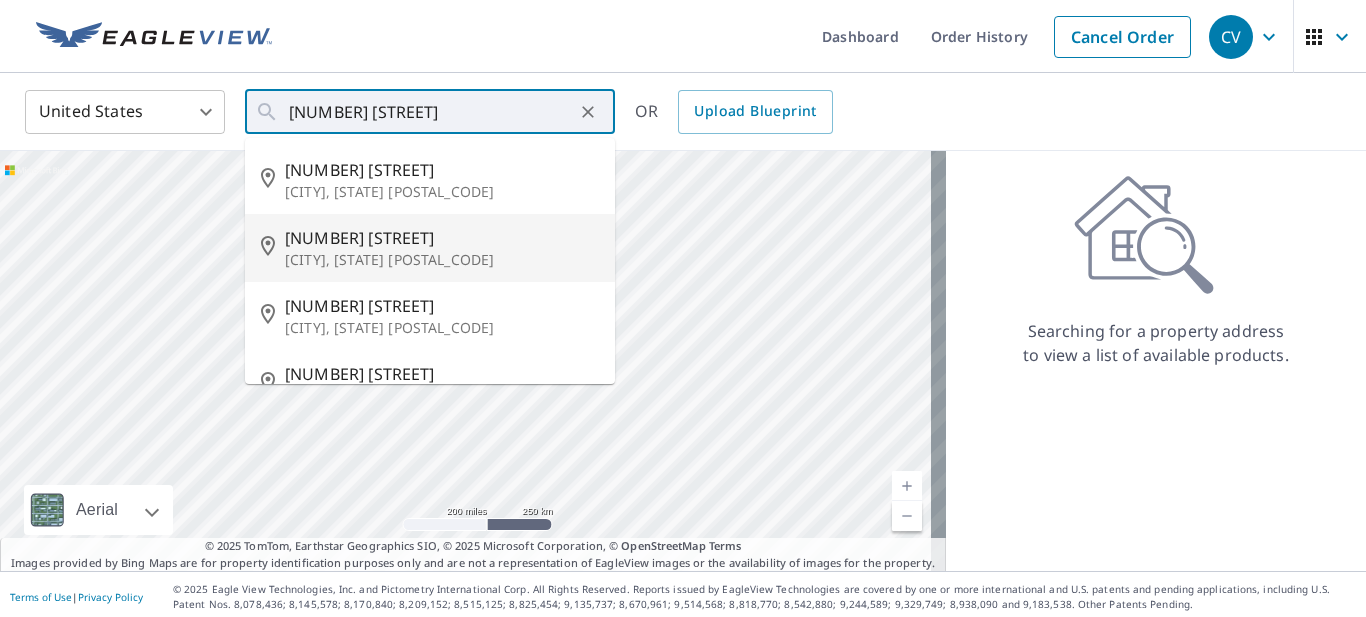 type on "[NUMBER] [STREET] [CITY], [STATE] [POSTAL_CODE]" 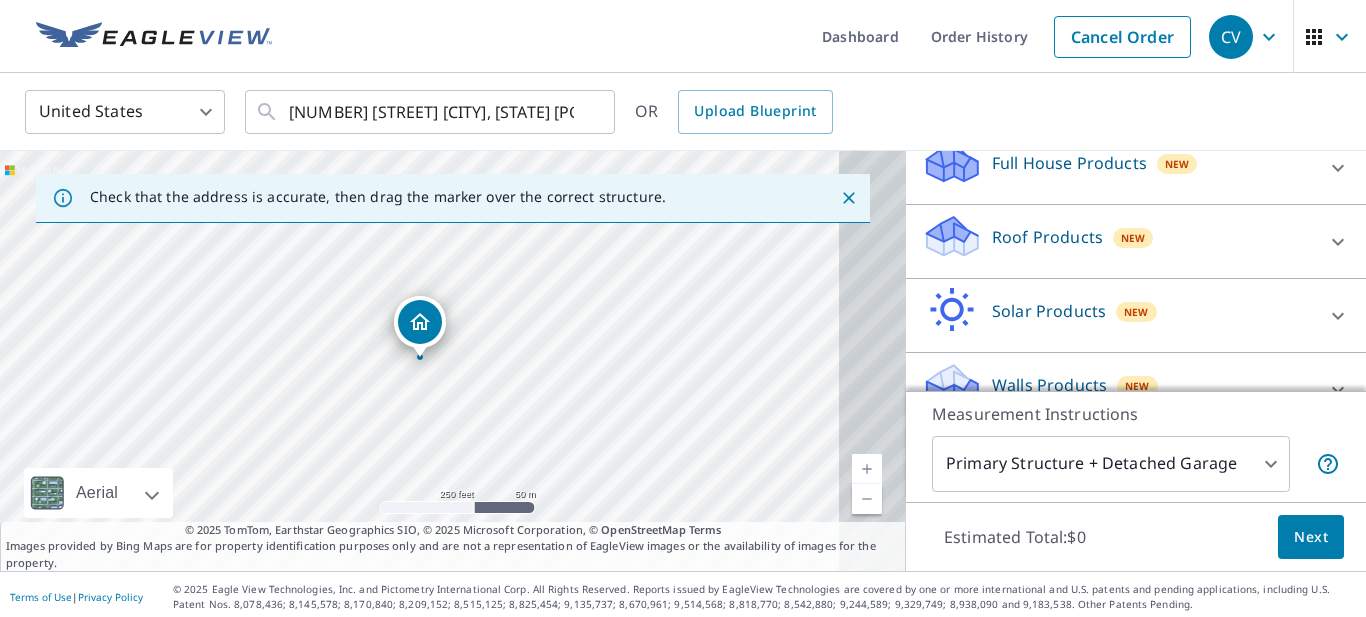 scroll, scrollTop: 292, scrollLeft: 0, axis: vertical 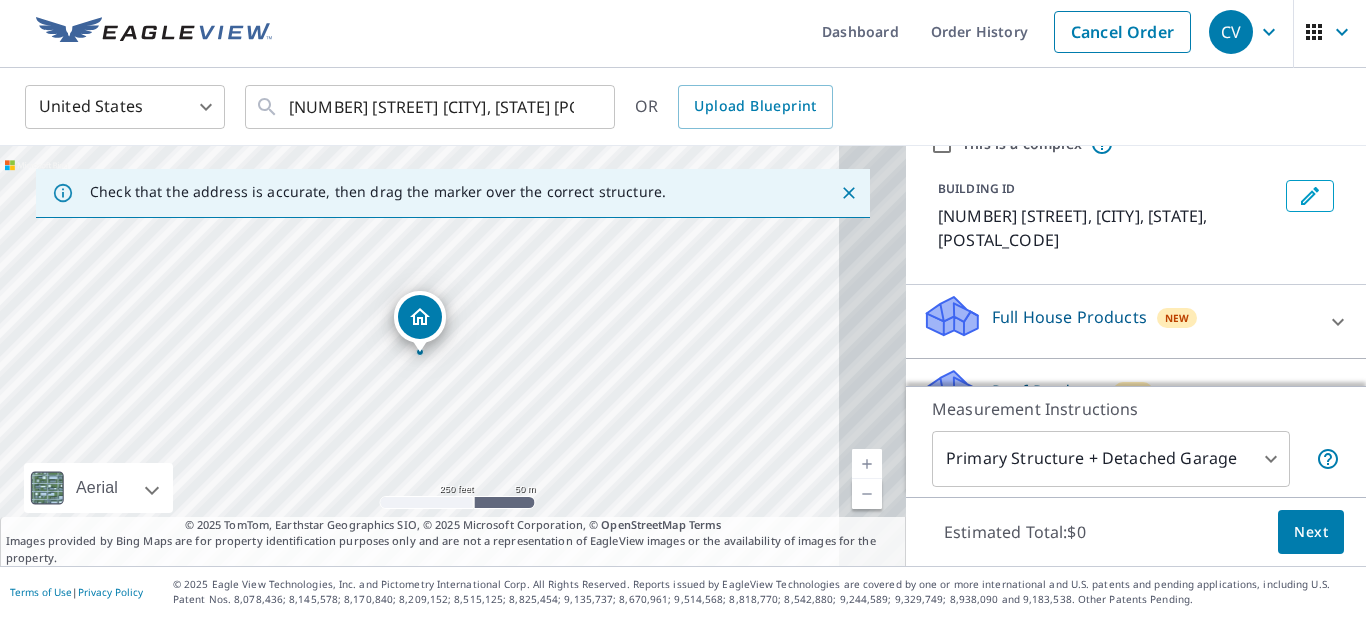 click 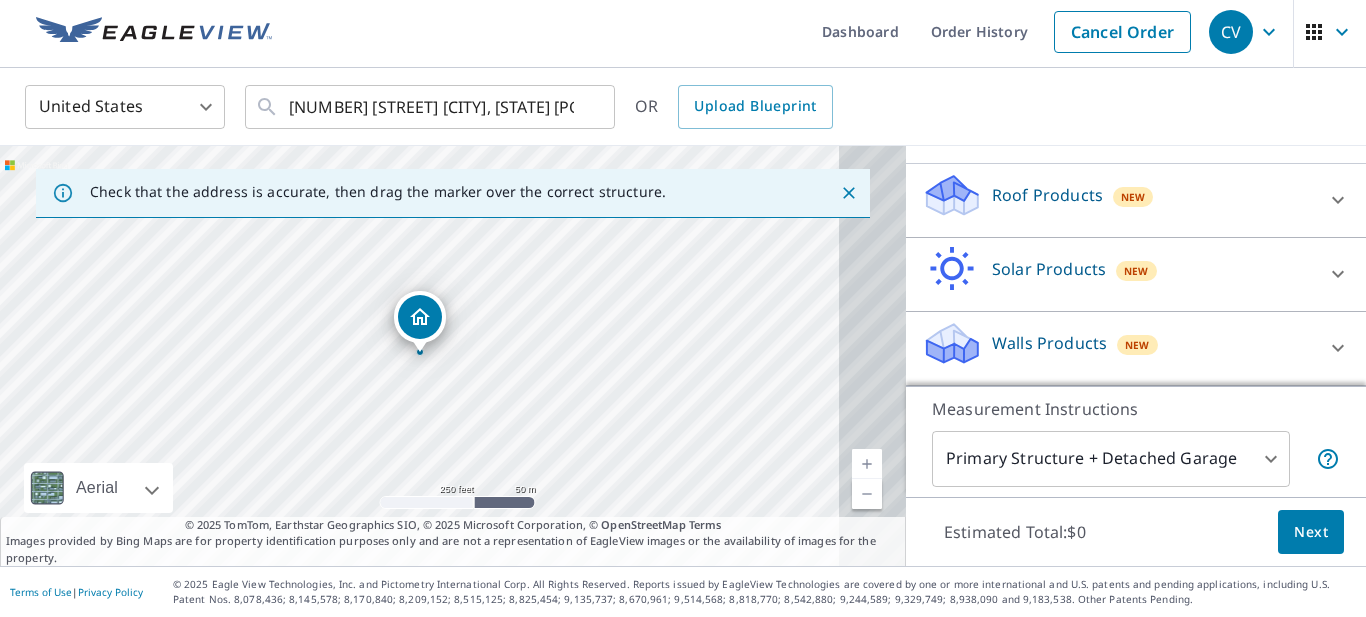 scroll, scrollTop: 255, scrollLeft: 0, axis: vertical 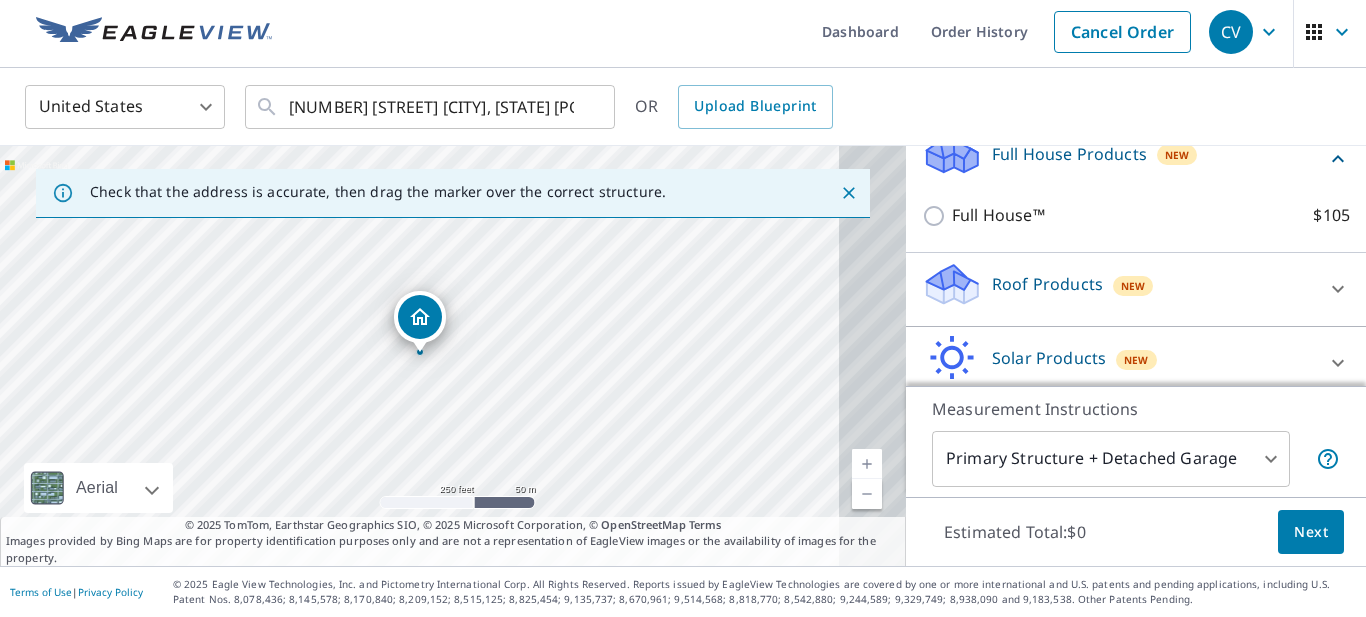 click on "Full House™ $105" at bounding box center (1136, 215) 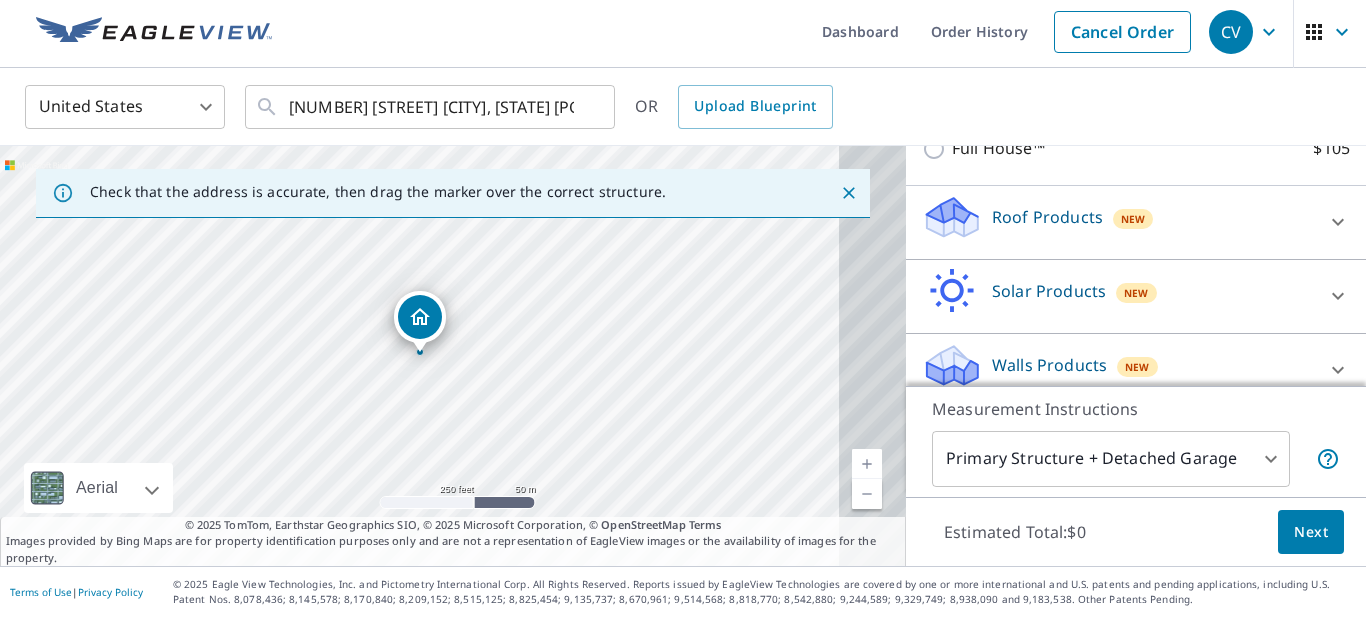 scroll, scrollTop: 355, scrollLeft: 0, axis: vertical 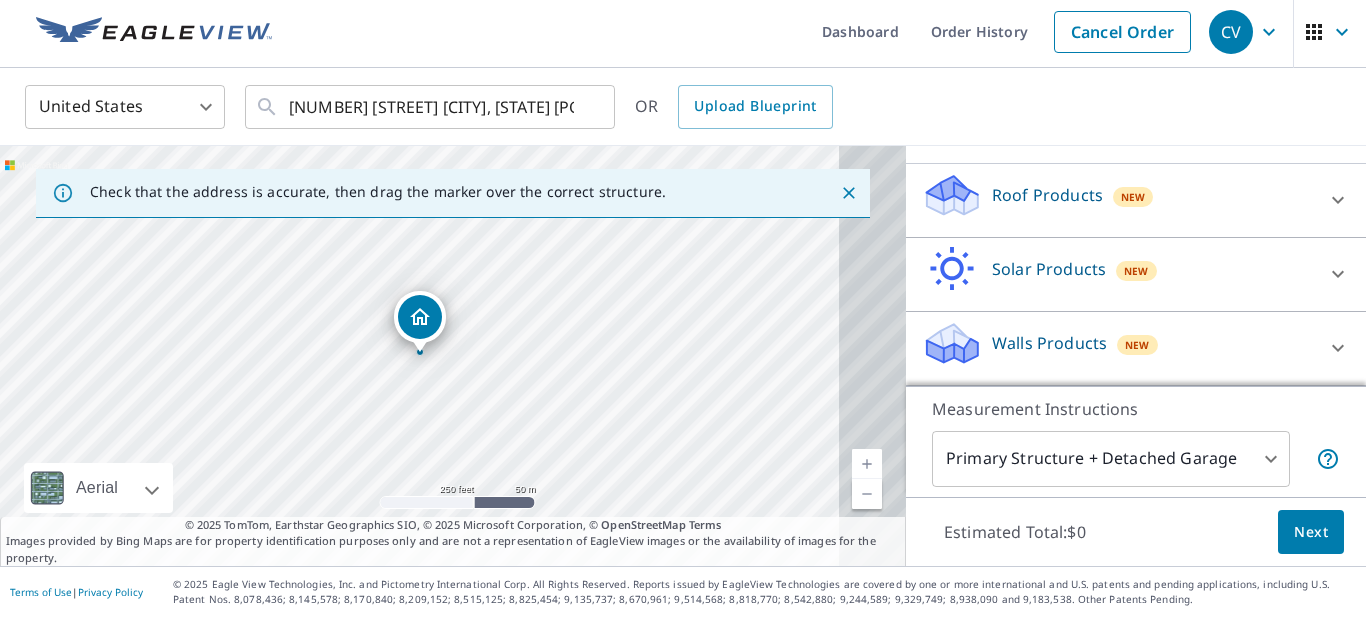 click on "[COUNTRY] [COUNTRY_CODE] ​ [NUMBER] [STREET] [CITY], [STATE] [POSTAL_CODE] ​ [STATE] Upload Blueprint Check that the address is accurate, then drag the marker over the correct structure. [NUMBER] [STREET] [CITY], [STATE] [POSTAL_CODE] Aerial Road A standard road map Aerial A detailed look from above Labels Labels 250 feet 50 m © 2025 TomTom, © Vexcel Imaging, © 2025 Microsoft Corporation,  © OpenStreetMap Terms © 2025 TomTom, Earthstar Geographics SIO, © 2025 Microsoft Corporation, ©   OpenStreetMap   Terms Images provided by Bing Maps are for property identification purposes only and are not a representation of EagleView images or the availability of images for the property. PROPERTY TYPE Residential Commercial Multi-Family This is a complex BUILDING ID [NUMBER] [STREET], [CITY], [STATE], [POSTAL_CODE] Full House Products New Full House™ $105 Roof Products New Premium $32.75 - $87 QuickSquares™ $18 Gutter $13.75 Bid Perfect™ $18 Solar Products New Inform Essentials+ $63.25 New $78 $40" at bounding box center [683, 308] 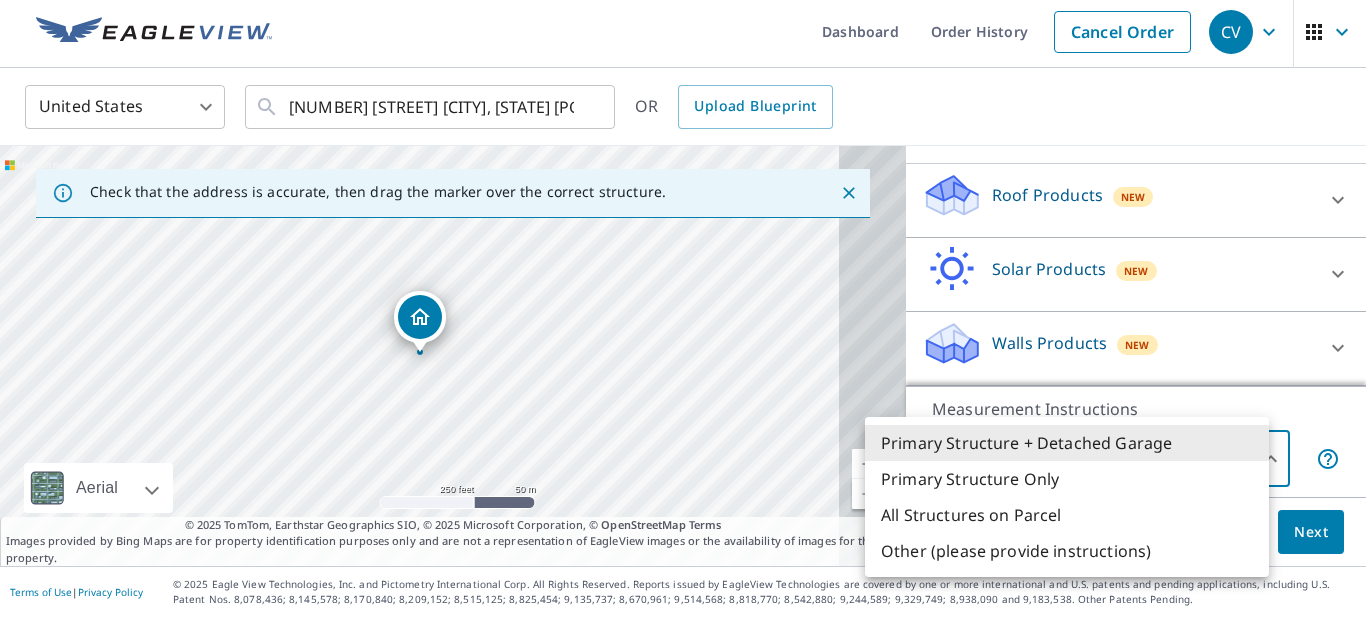 click on "All Structures on Parcel" at bounding box center (1067, 515) 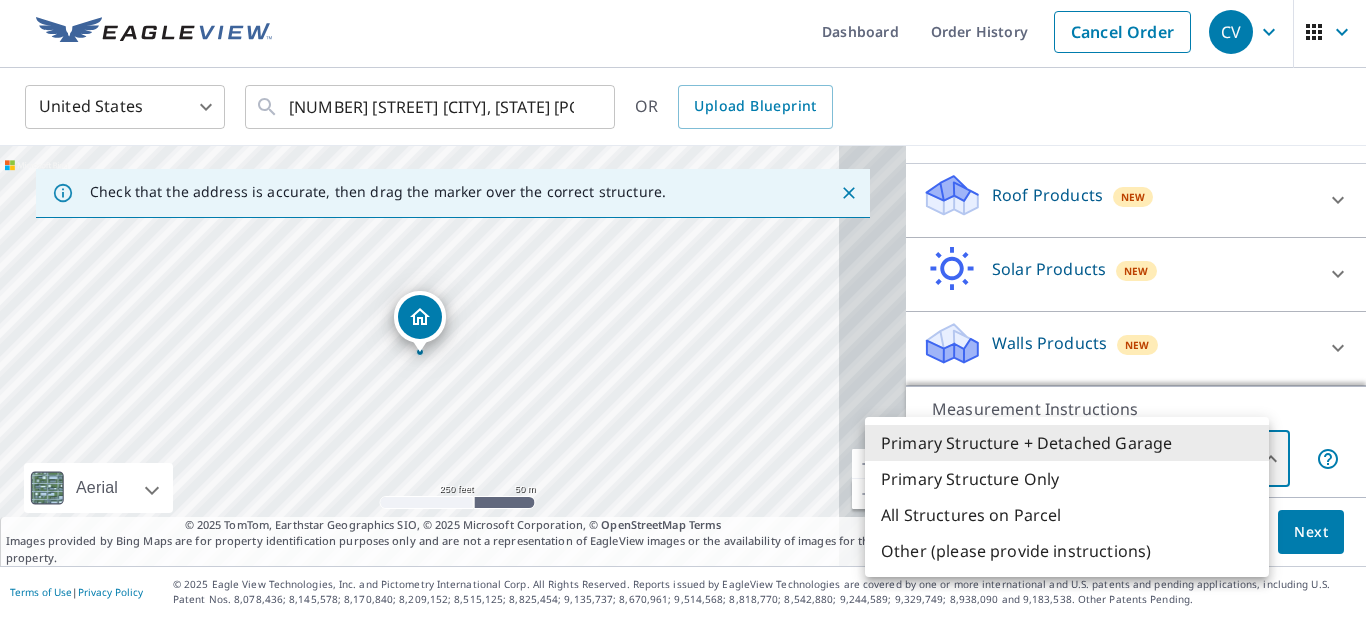 type on "3" 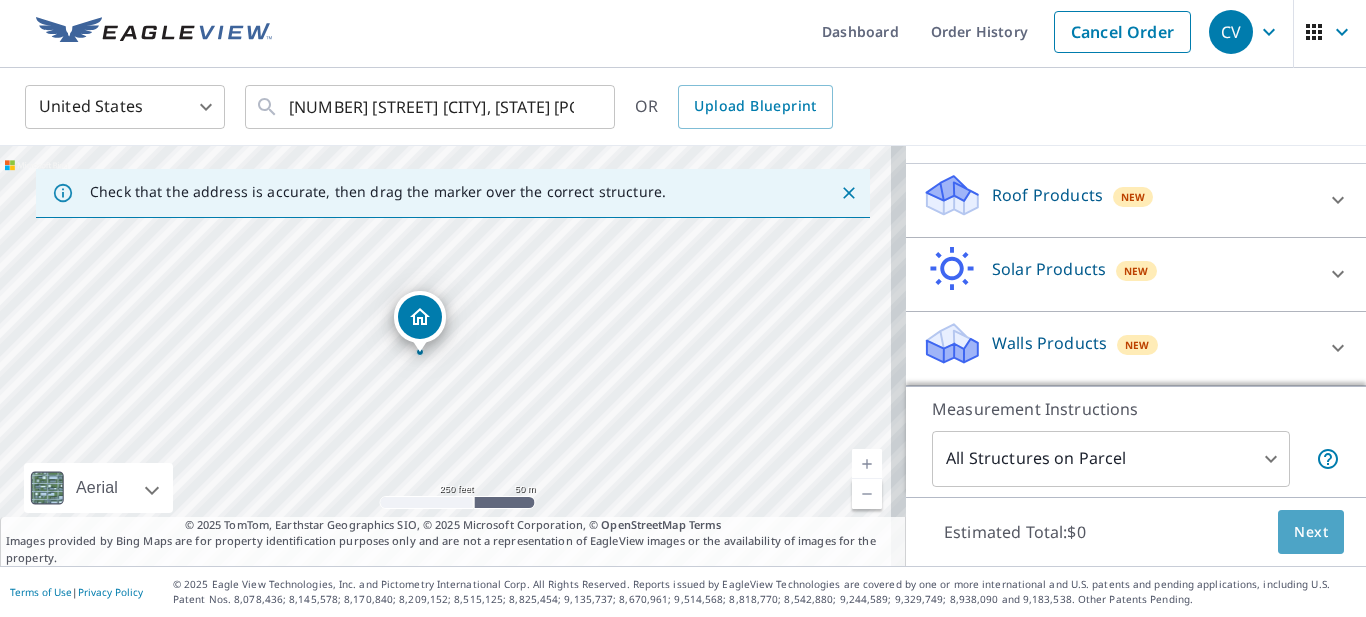 click on "Next" at bounding box center [1311, 532] 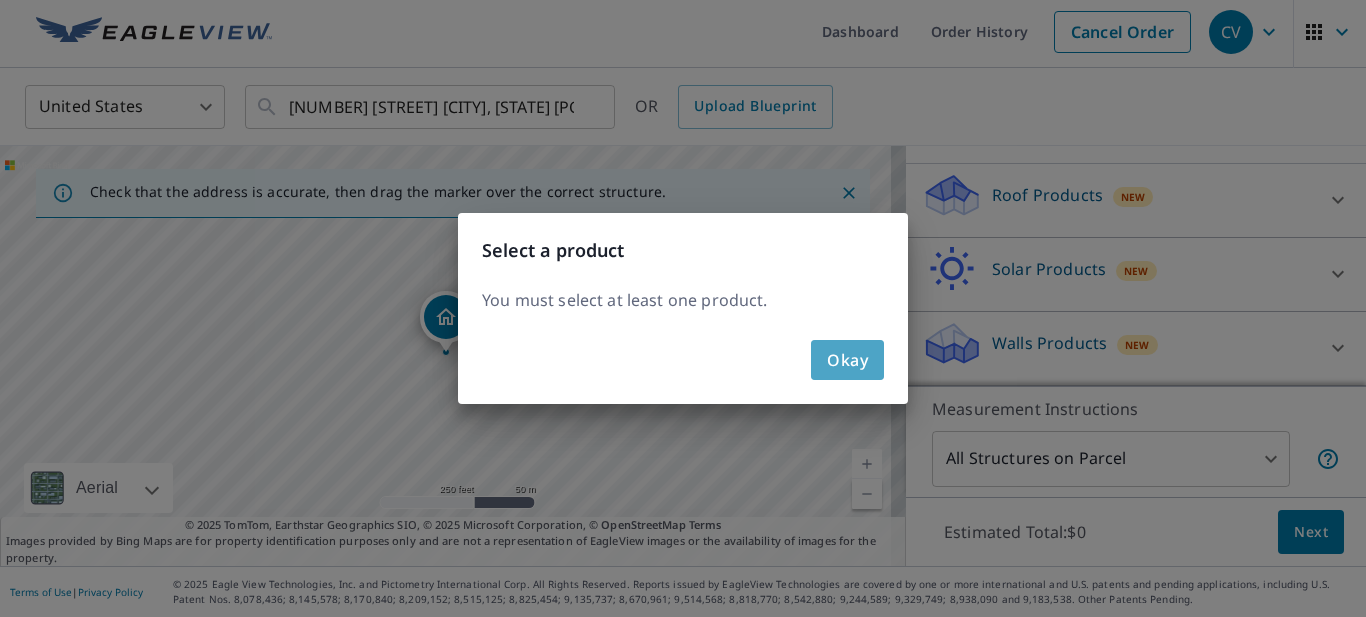 click on "Okay" at bounding box center [847, 360] 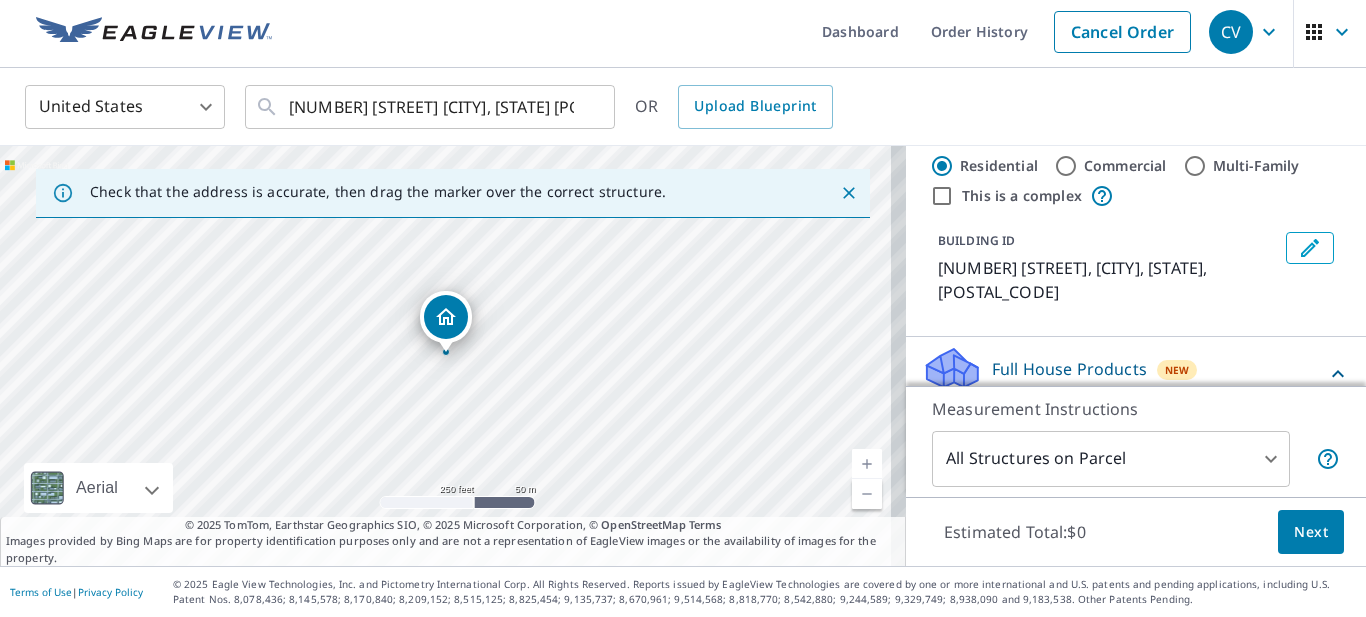scroll, scrollTop: 34, scrollLeft: 0, axis: vertical 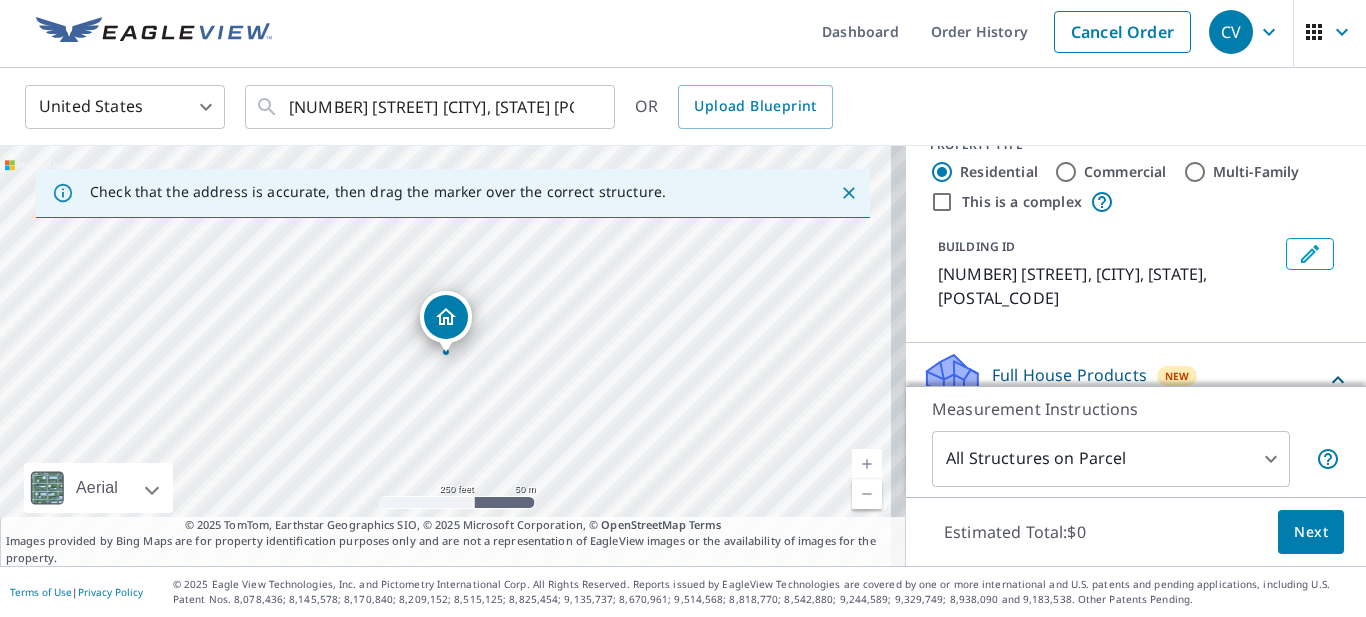 click on "Commercial" at bounding box center (1066, 172) 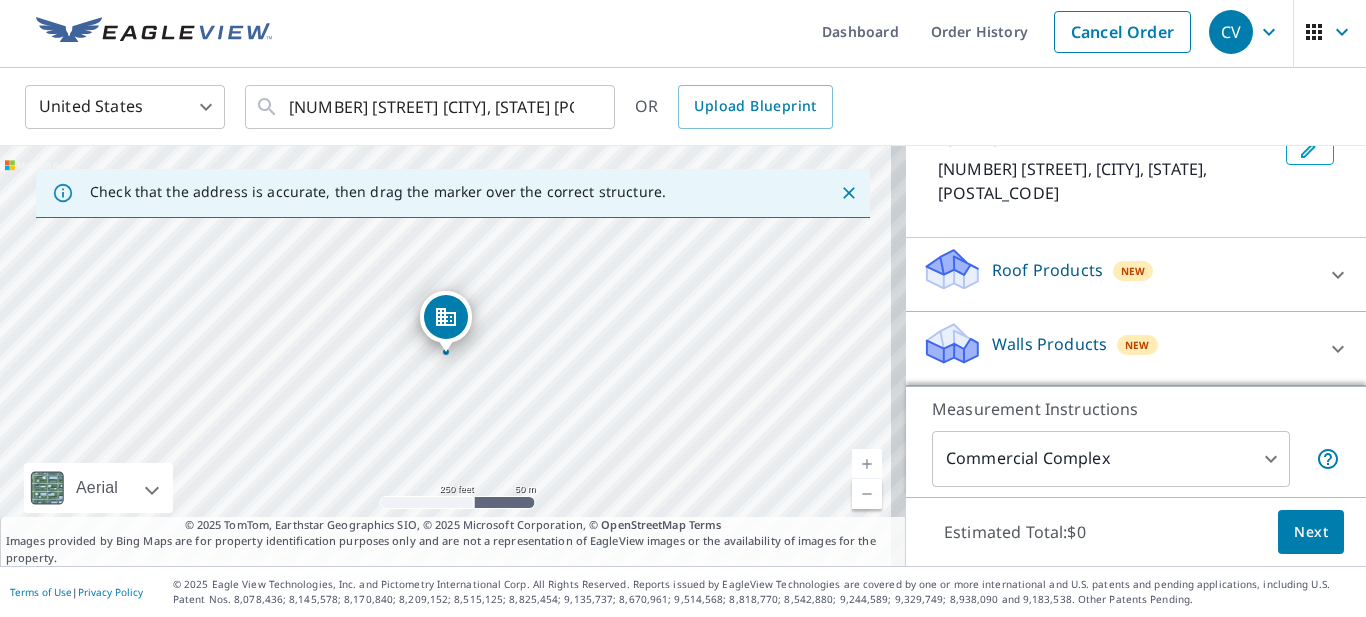 scroll, scrollTop: 144, scrollLeft: 0, axis: vertical 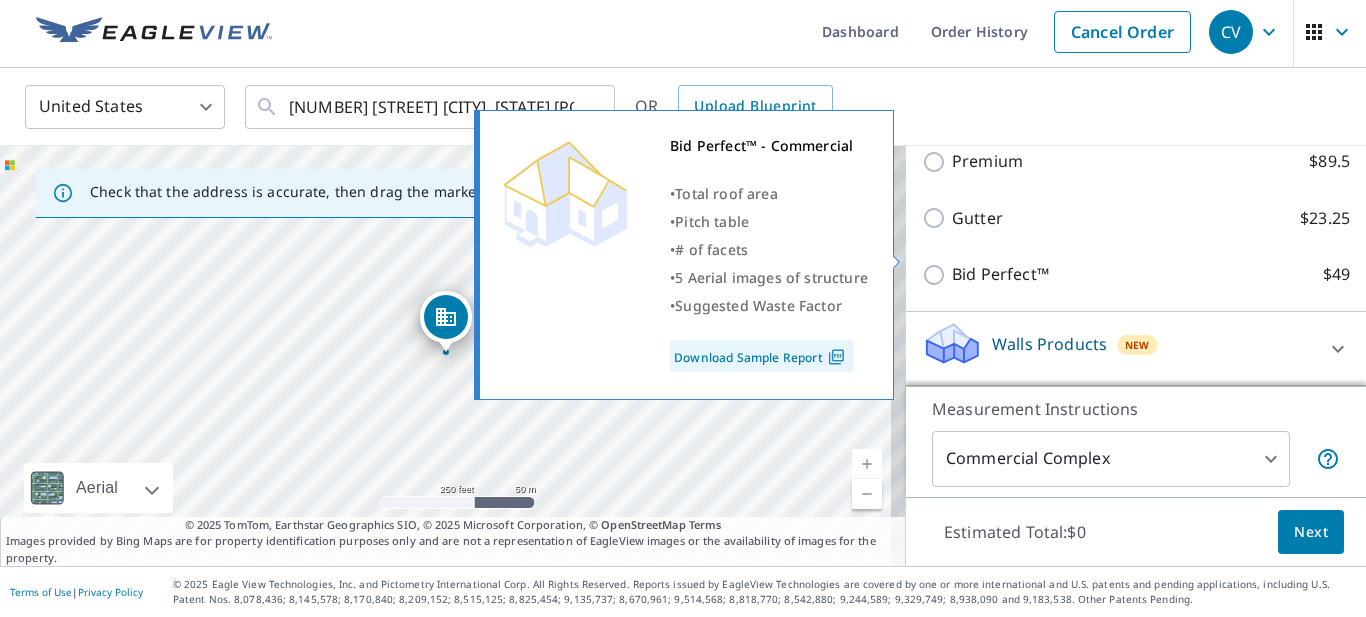 click on "Bid Perfect™ $49" at bounding box center [937, 275] 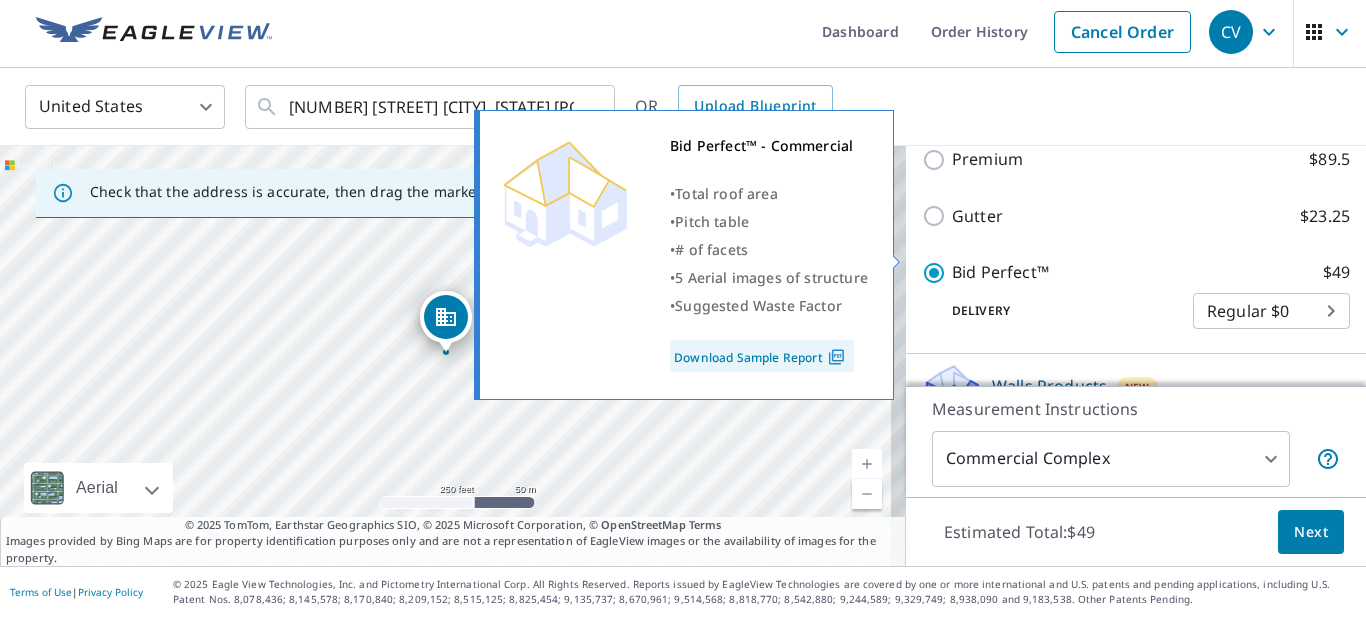 scroll, scrollTop: 353, scrollLeft: 0, axis: vertical 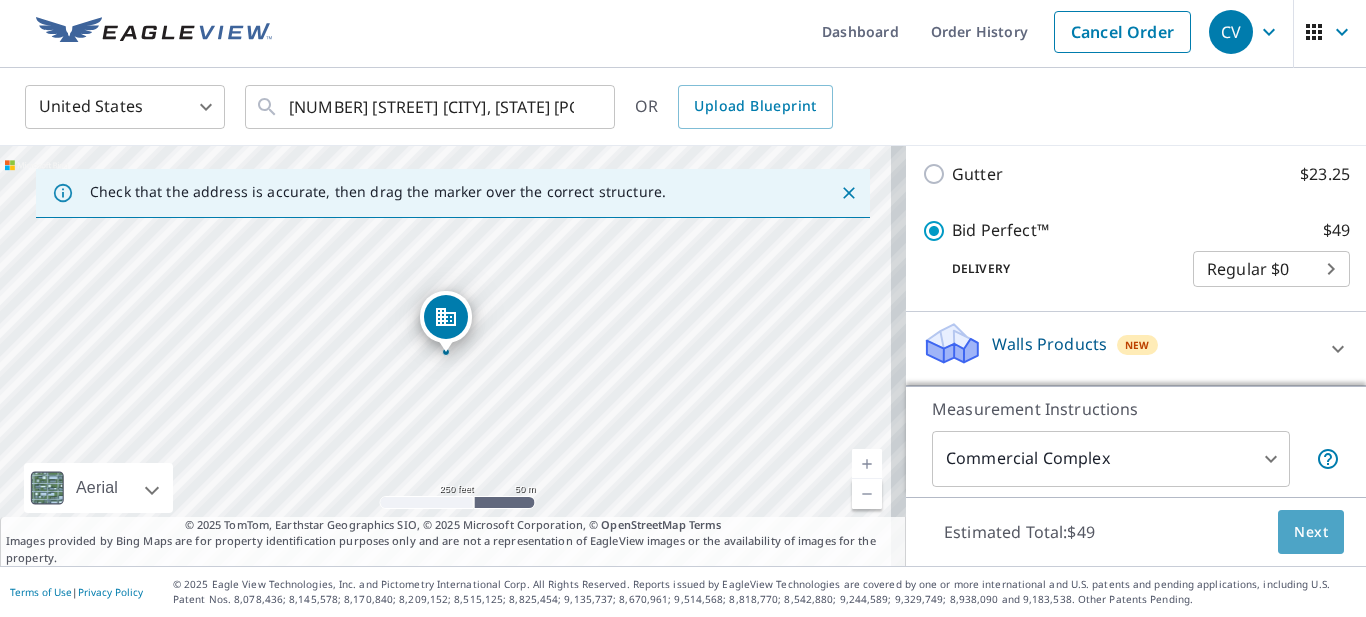 click on "Next" at bounding box center (1311, 532) 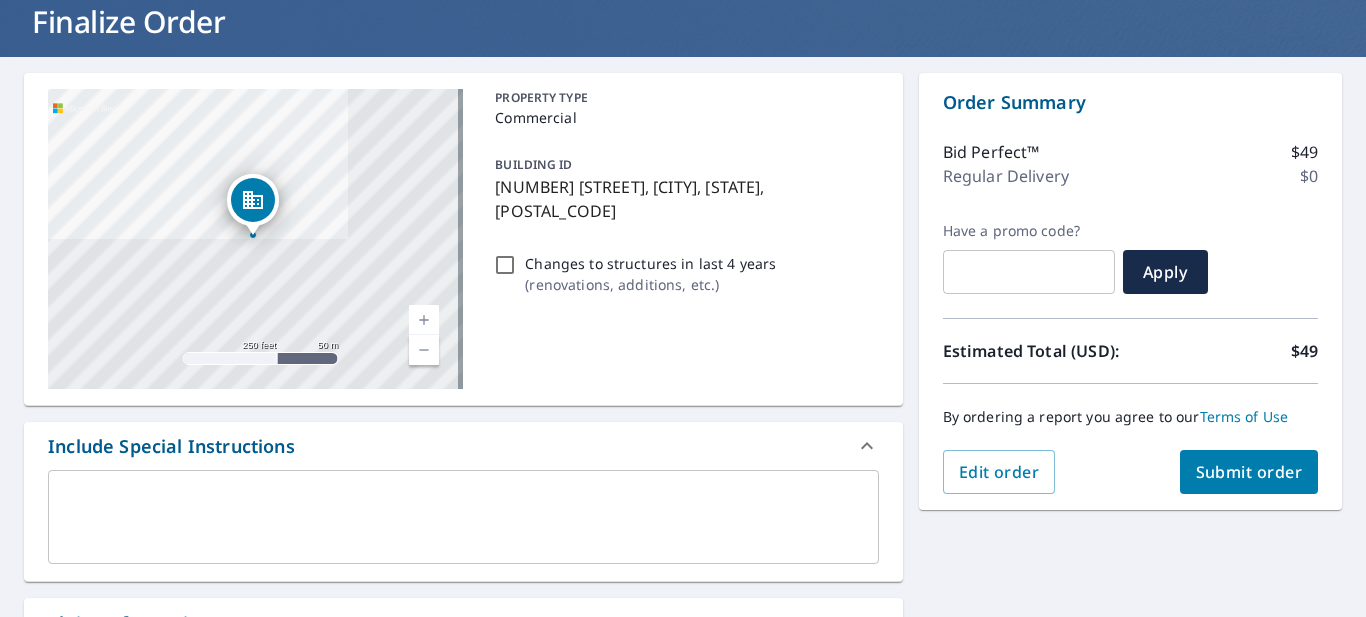 scroll, scrollTop: 305, scrollLeft: 0, axis: vertical 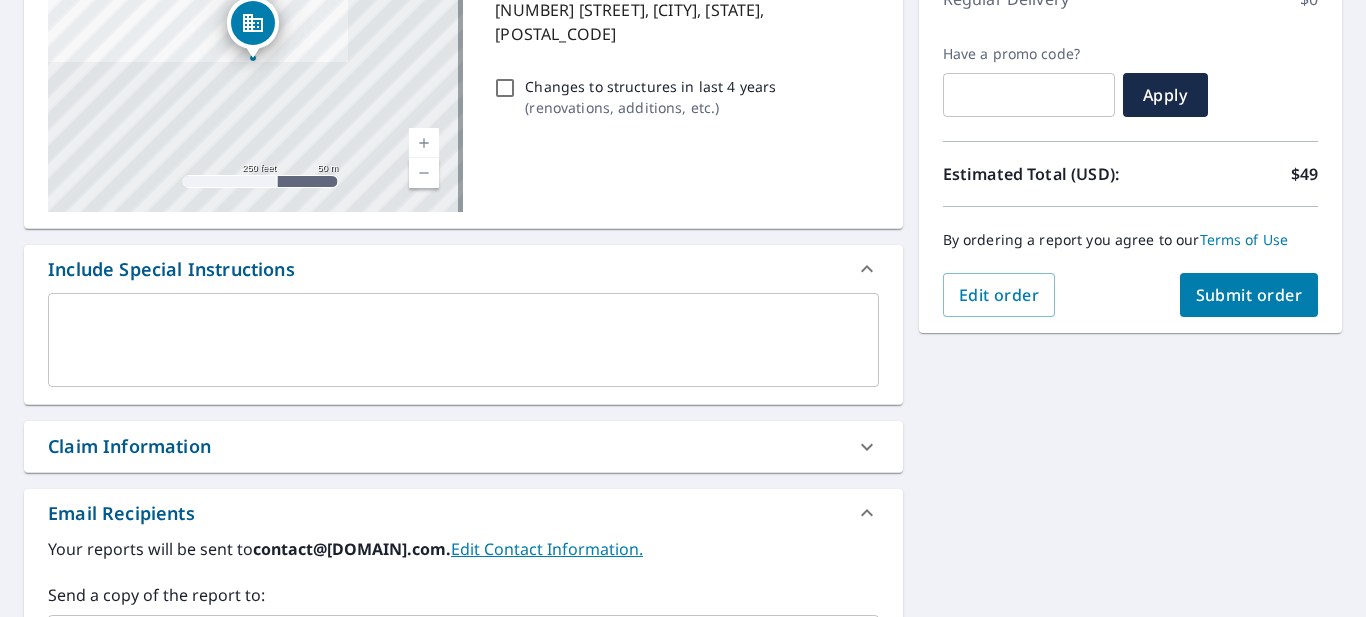 click on "Submit order" at bounding box center [1249, 295] 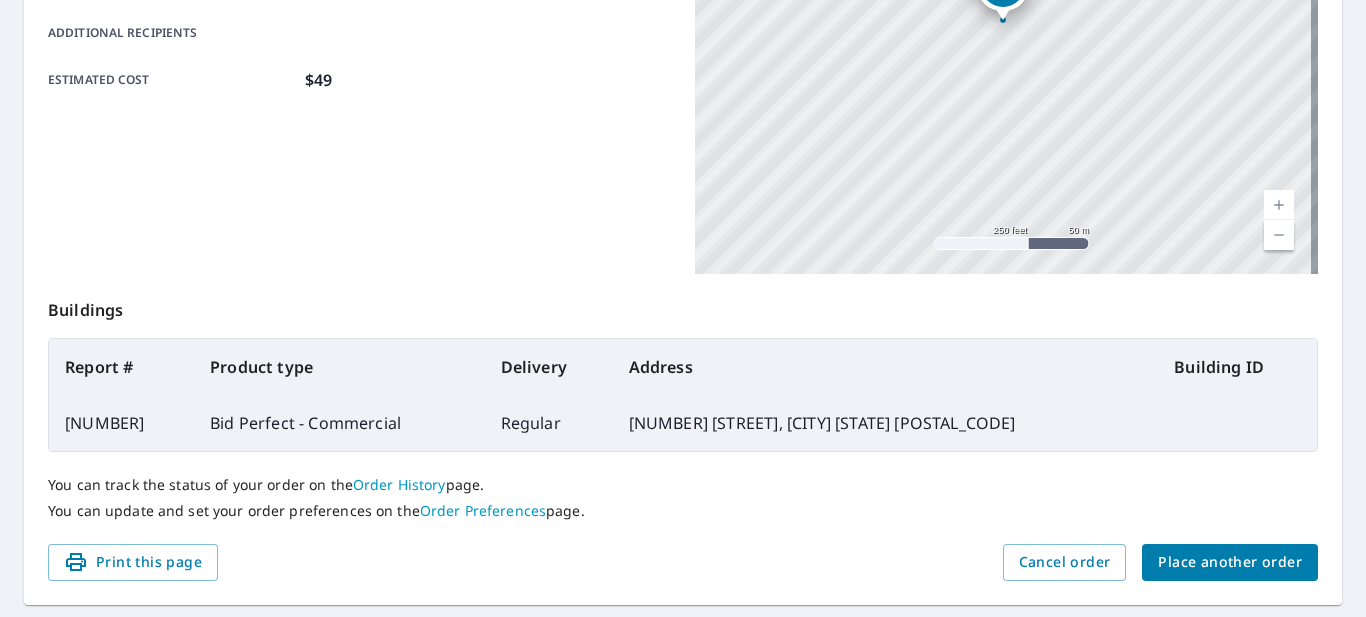 scroll, scrollTop: 566, scrollLeft: 0, axis: vertical 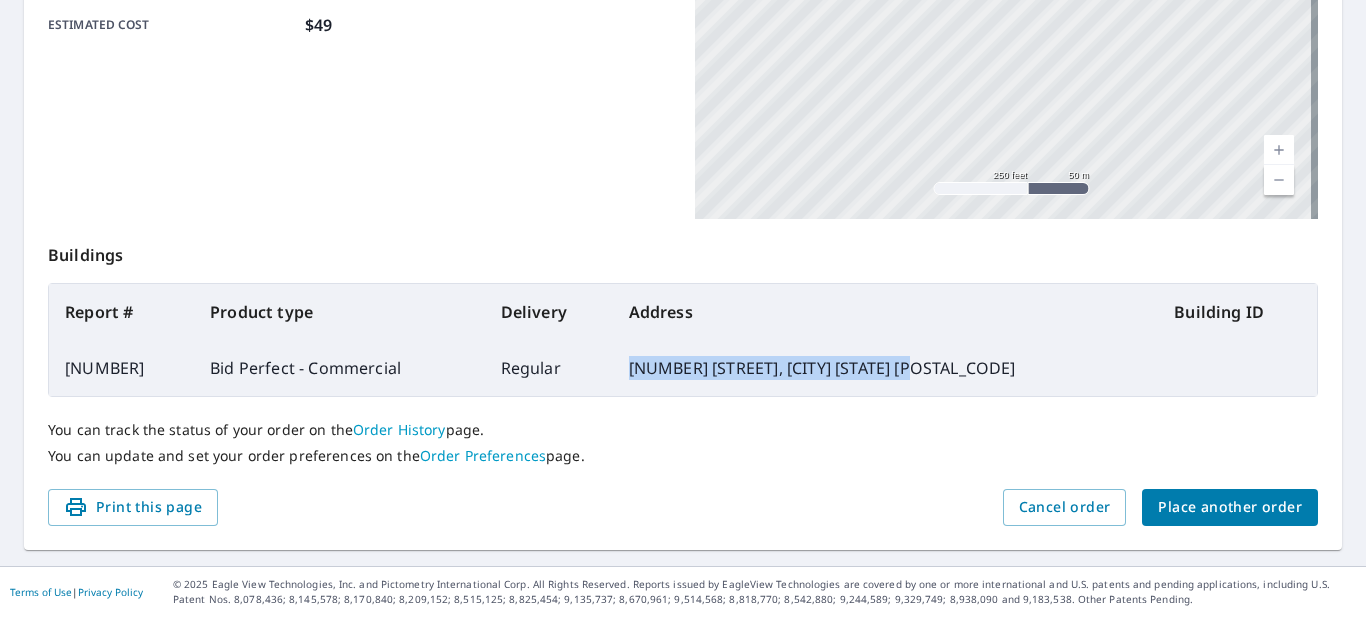 drag, startPoint x: 969, startPoint y: 359, endPoint x: 678, endPoint y: 367, distance: 291.10995 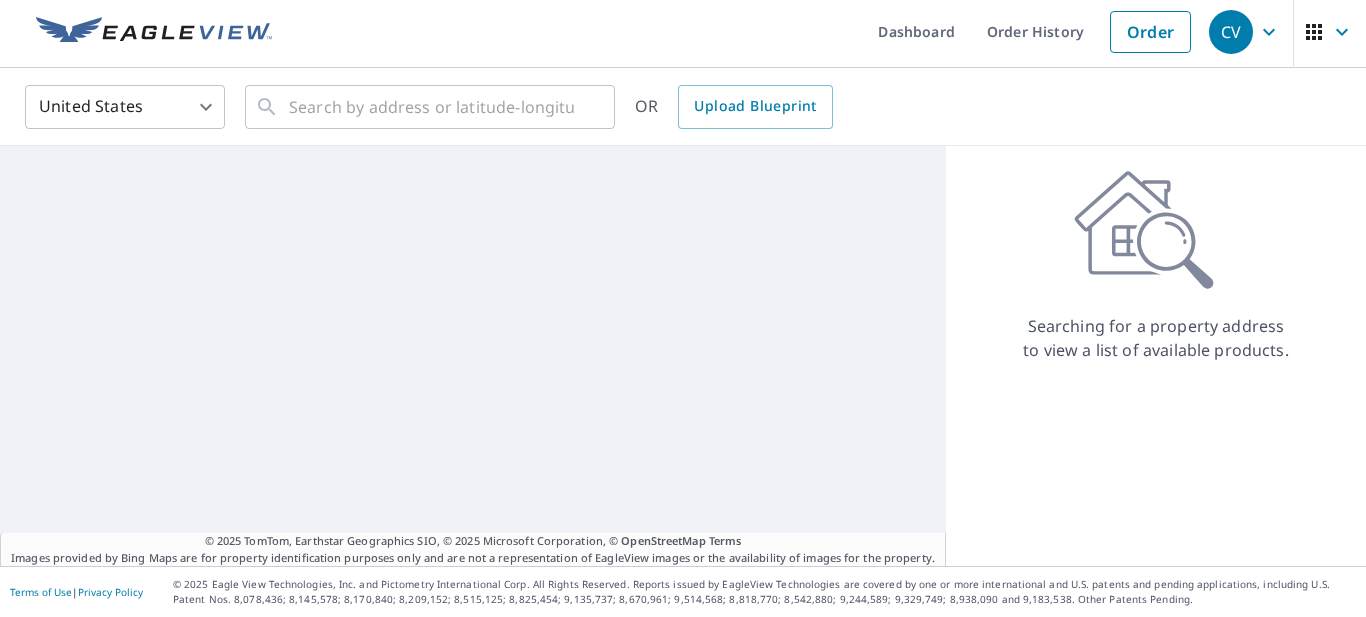 scroll, scrollTop: 5, scrollLeft: 0, axis: vertical 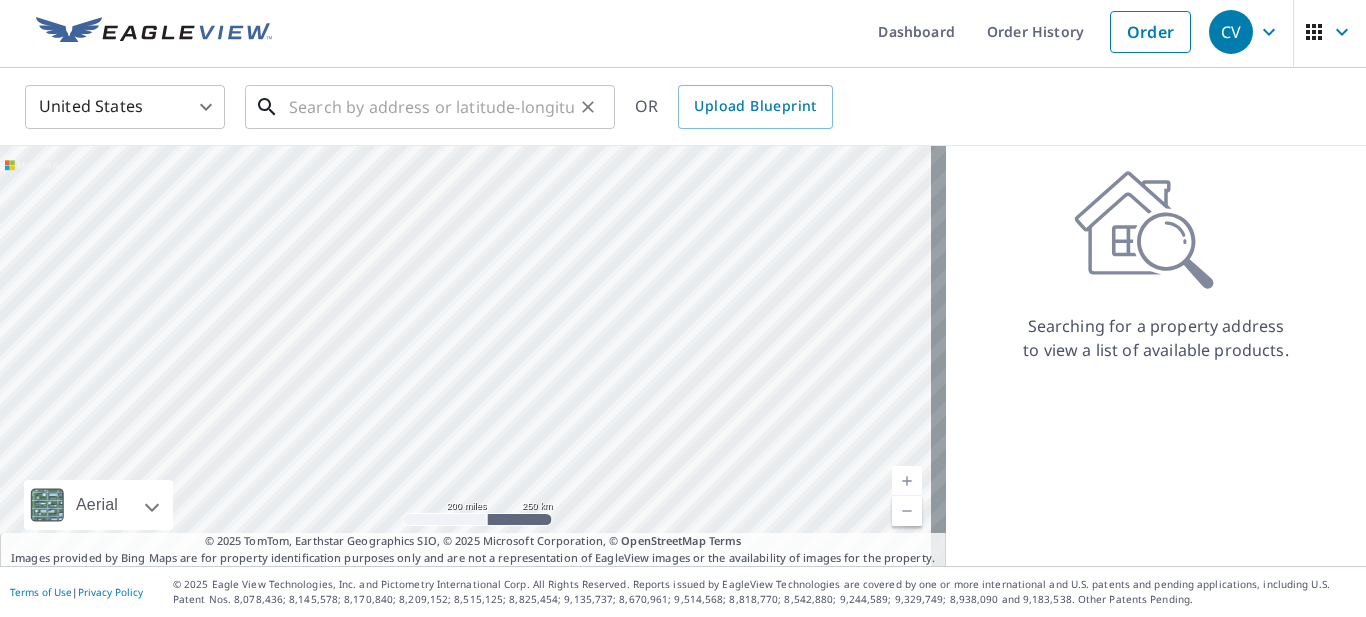 click at bounding box center [431, 107] 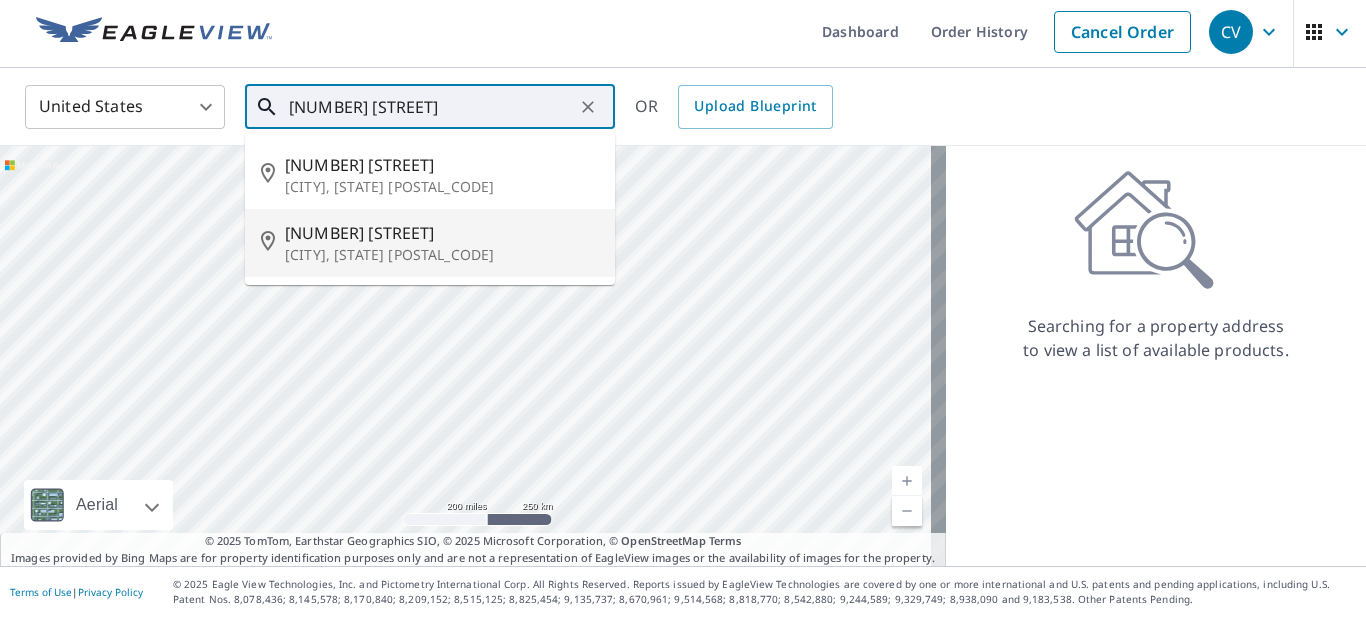 click on "[CITY], [STATE] [POSTAL_CODE]" at bounding box center [442, 255] 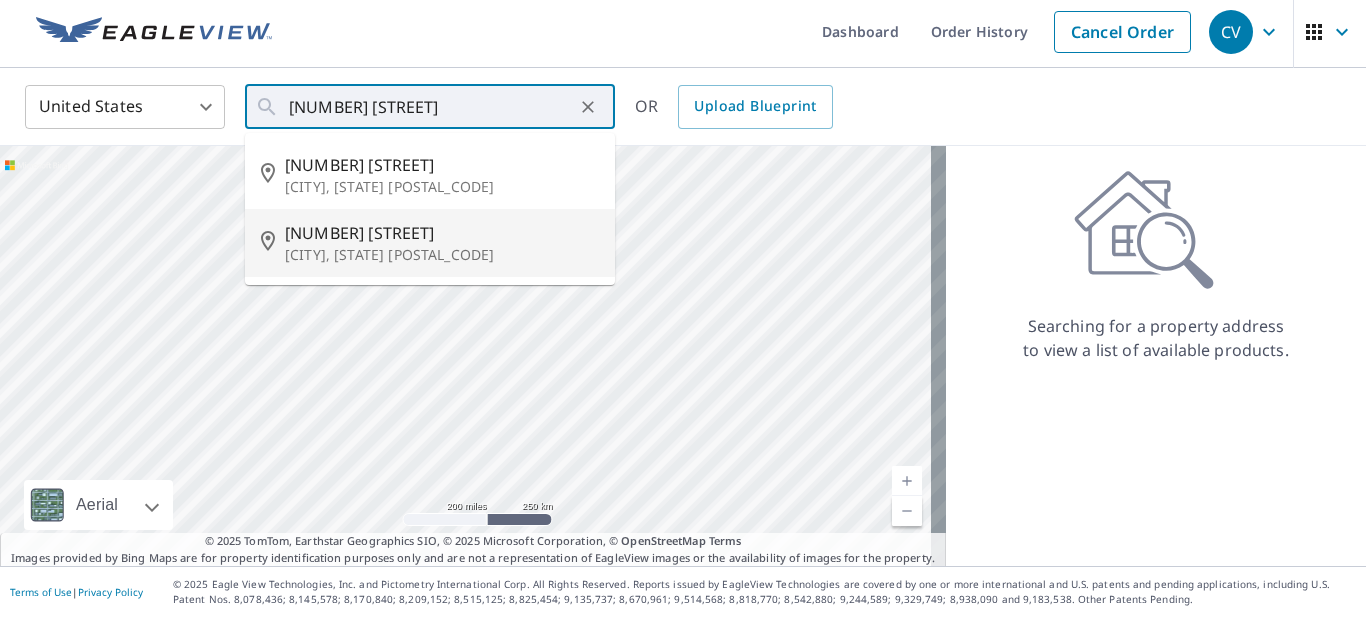 type on "[NUMBER] [STREET] [CITY], [STATE] [POSTAL_CODE]" 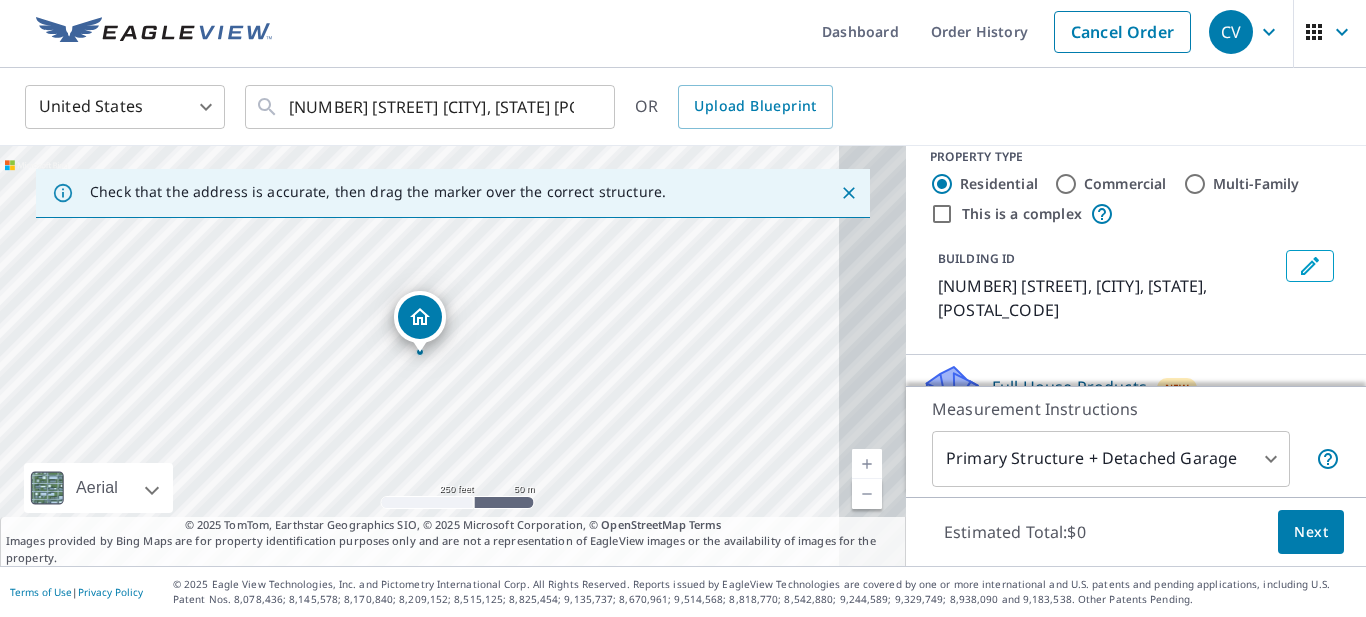 scroll, scrollTop: 40, scrollLeft: 0, axis: vertical 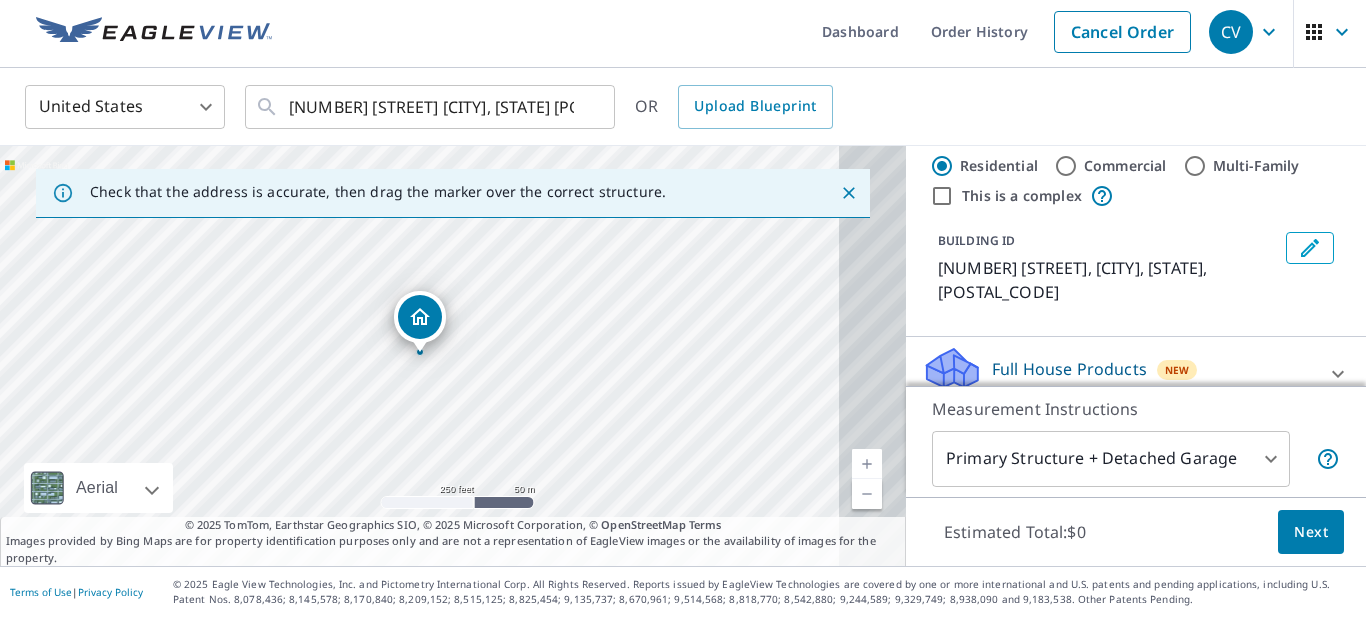 click 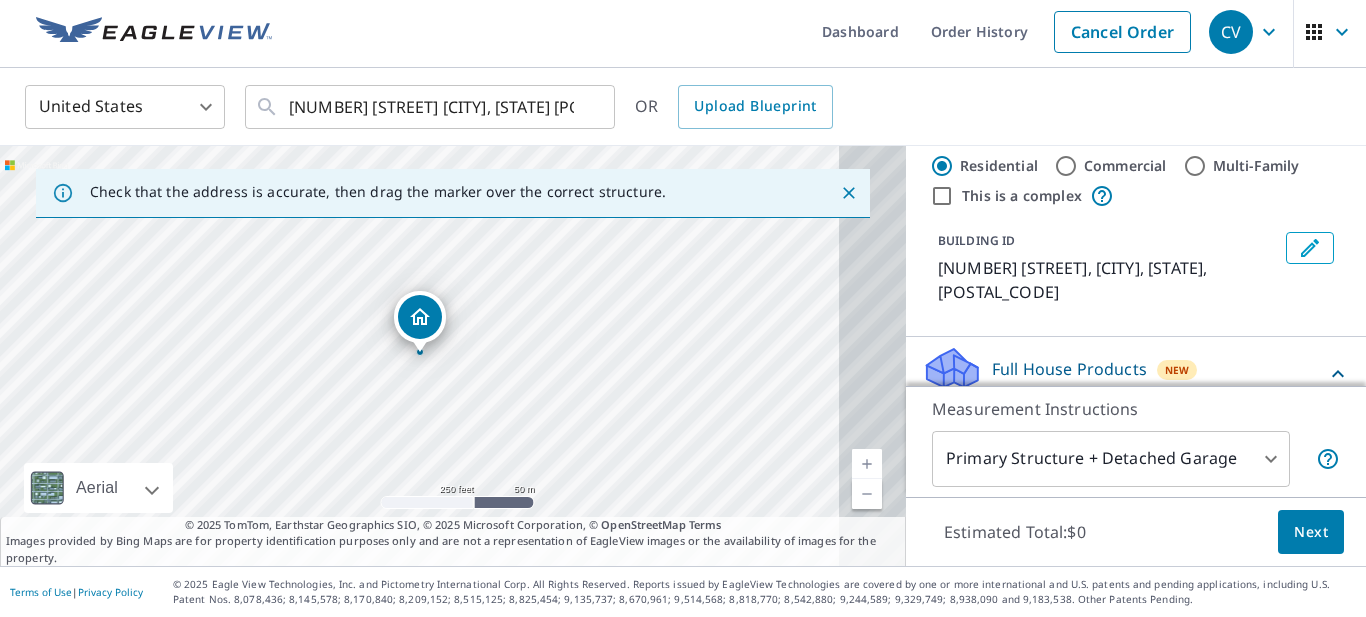 click 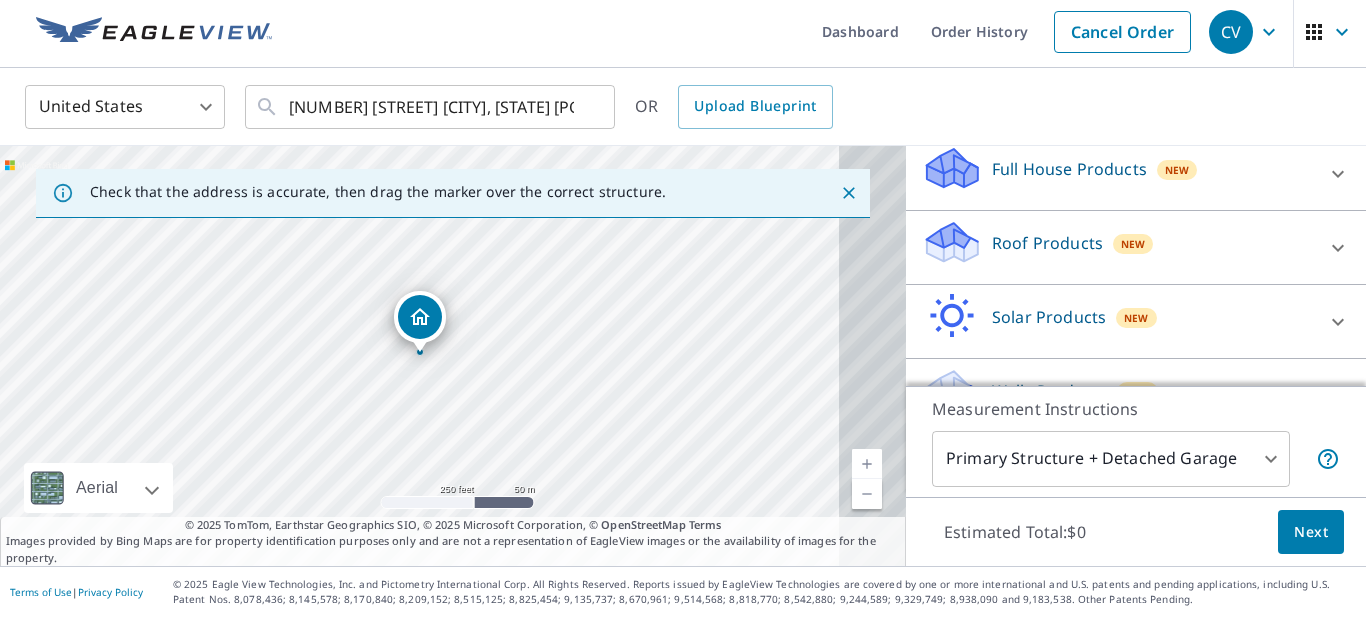 scroll, scrollTop: 140, scrollLeft: 0, axis: vertical 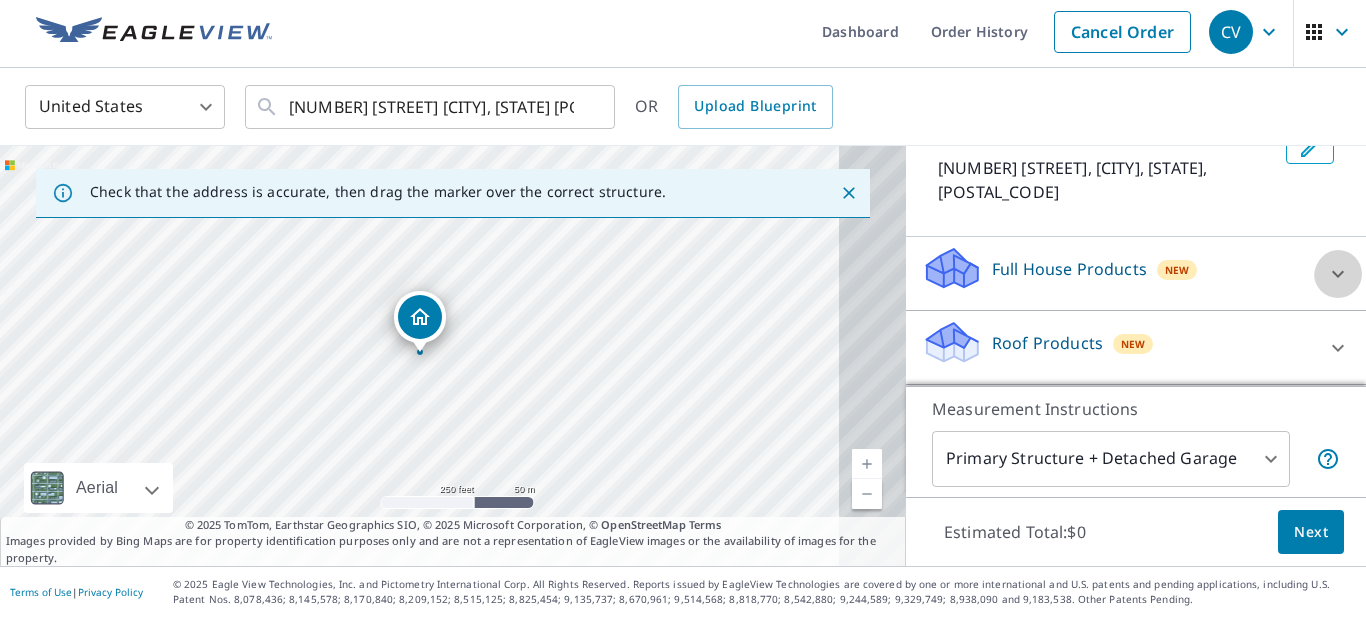 click 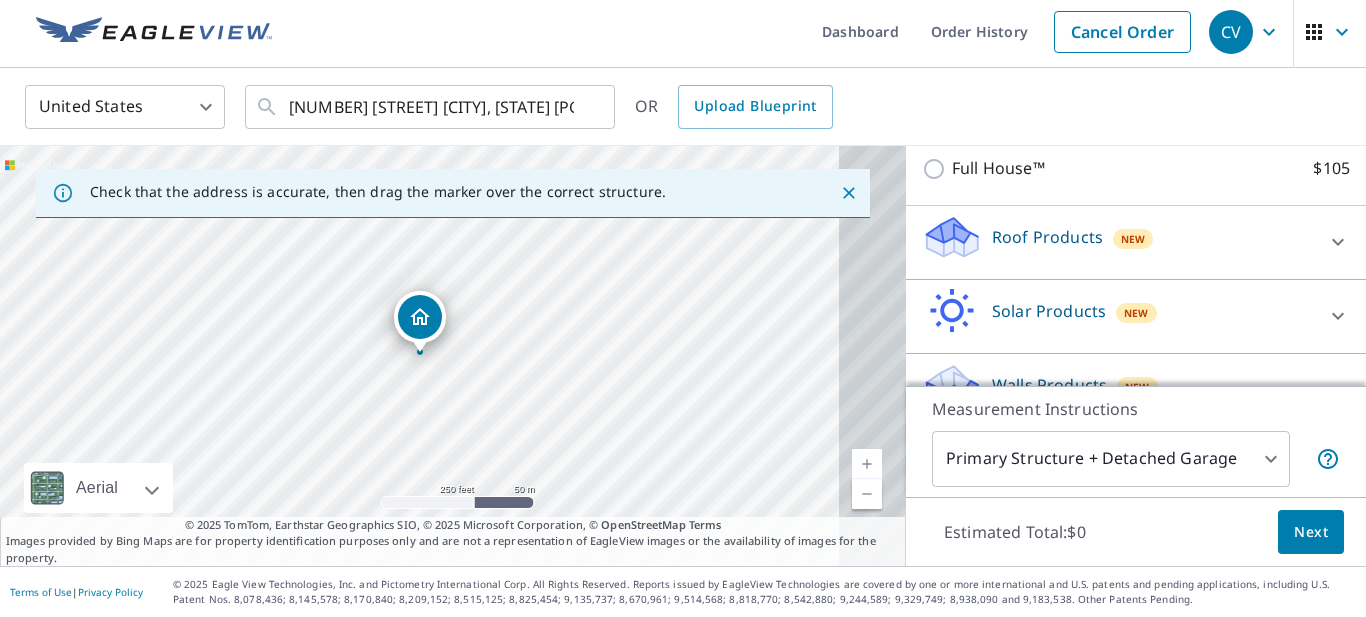 scroll, scrollTop: 355, scrollLeft: 0, axis: vertical 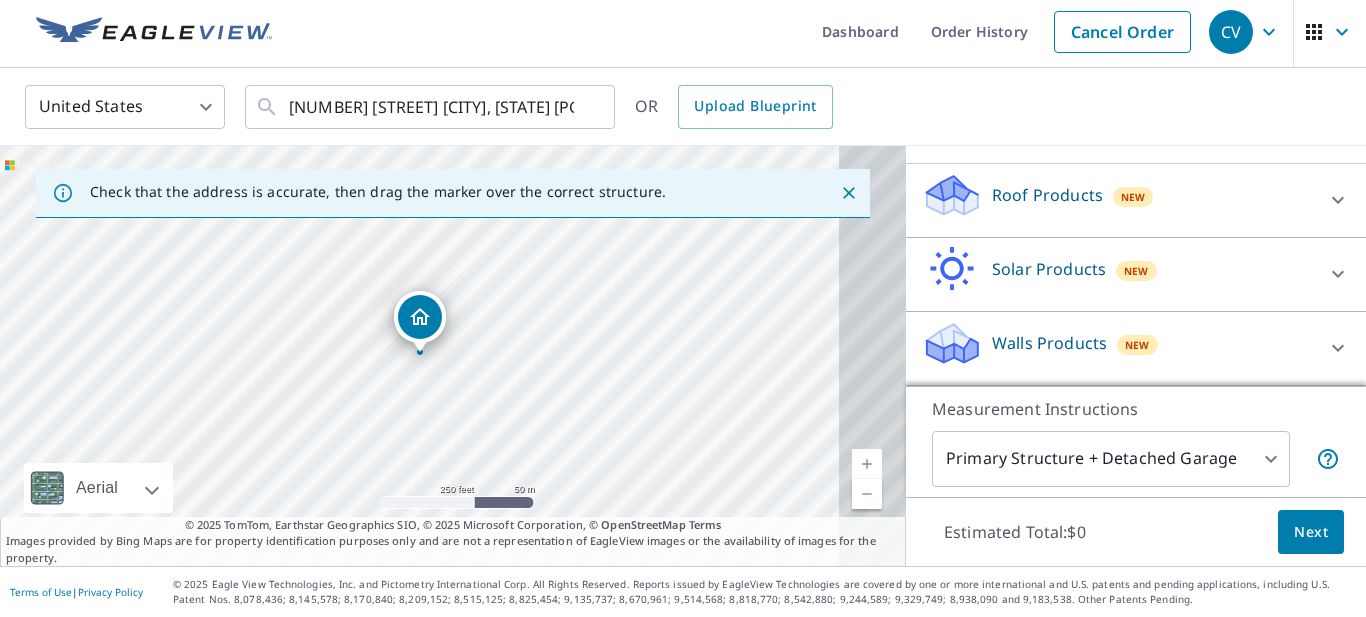 click on "[COUNTRY] [COUNTRY_CODE] ​ [NUMBER] [STREET] [CITY], [STATE] [POSTAL_CODE] ​ [STATE] Upload Blueprint" at bounding box center [676, 106] 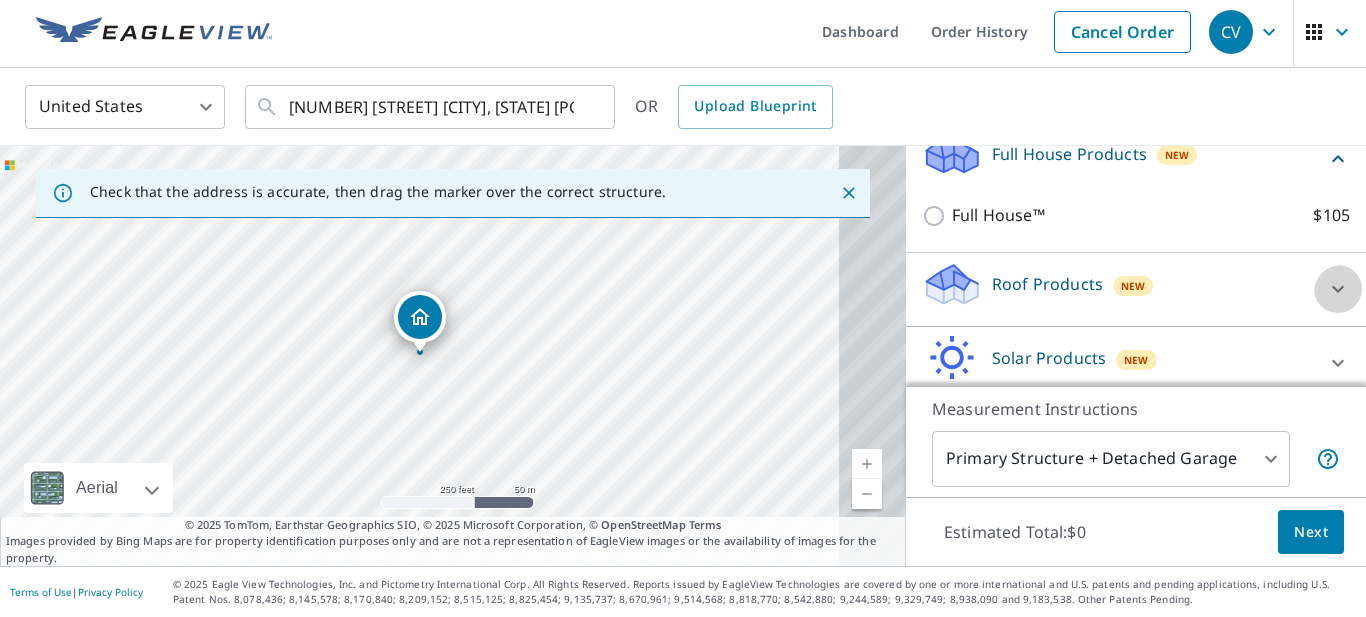 click 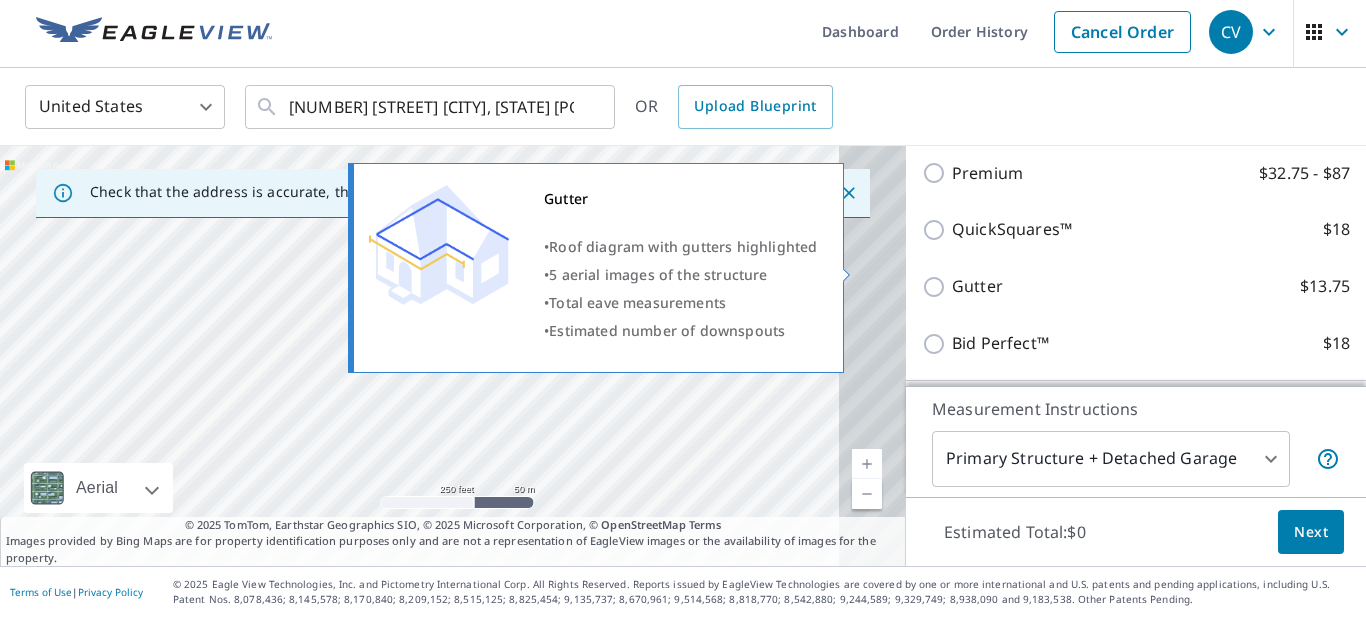 scroll, scrollTop: 455, scrollLeft: 0, axis: vertical 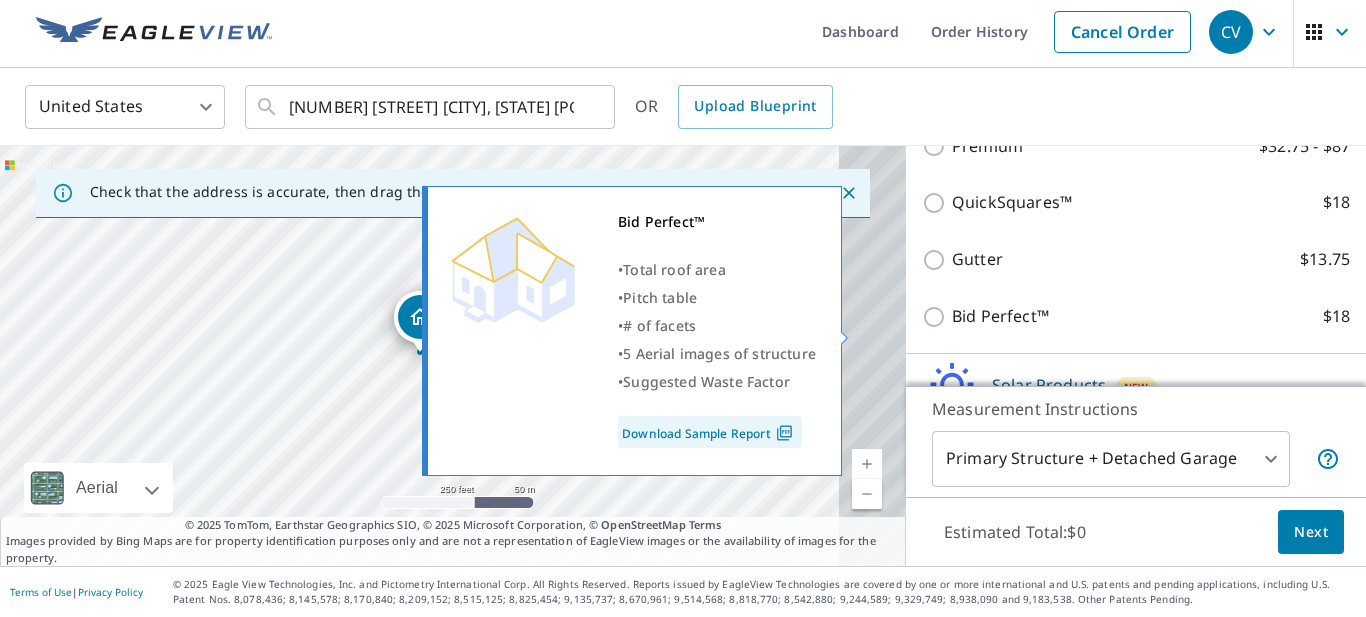 drag, startPoint x: 863, startPoint y: 337, endPoint x: 875, endPoint y: 337, distance: 12 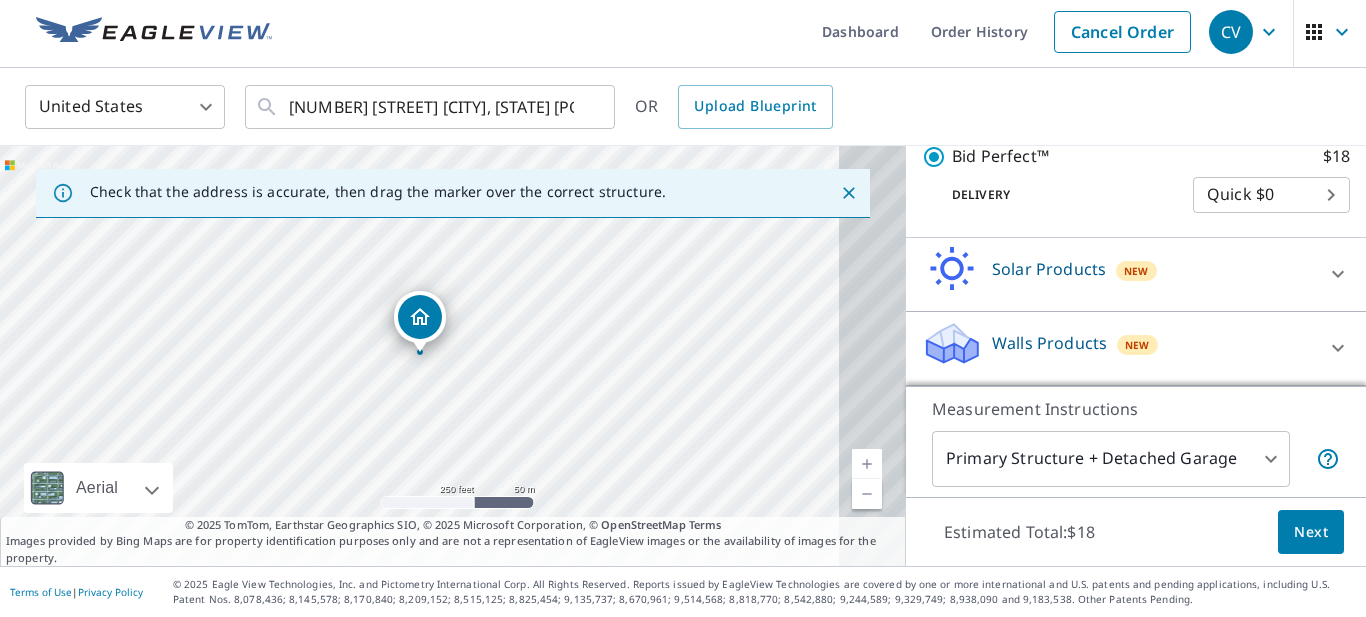 scroll, scrollTop: 570, scrollLeft: 0, axis: vertical 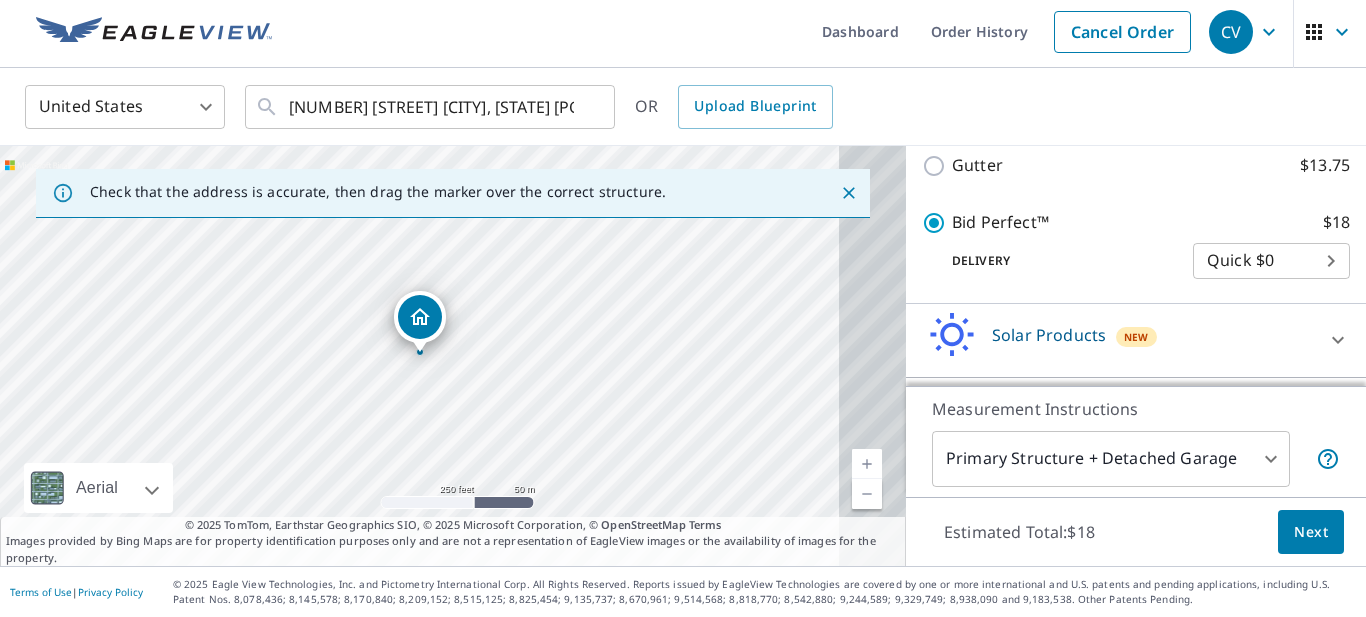 click on "Next" at bounding box center [1311, 532] 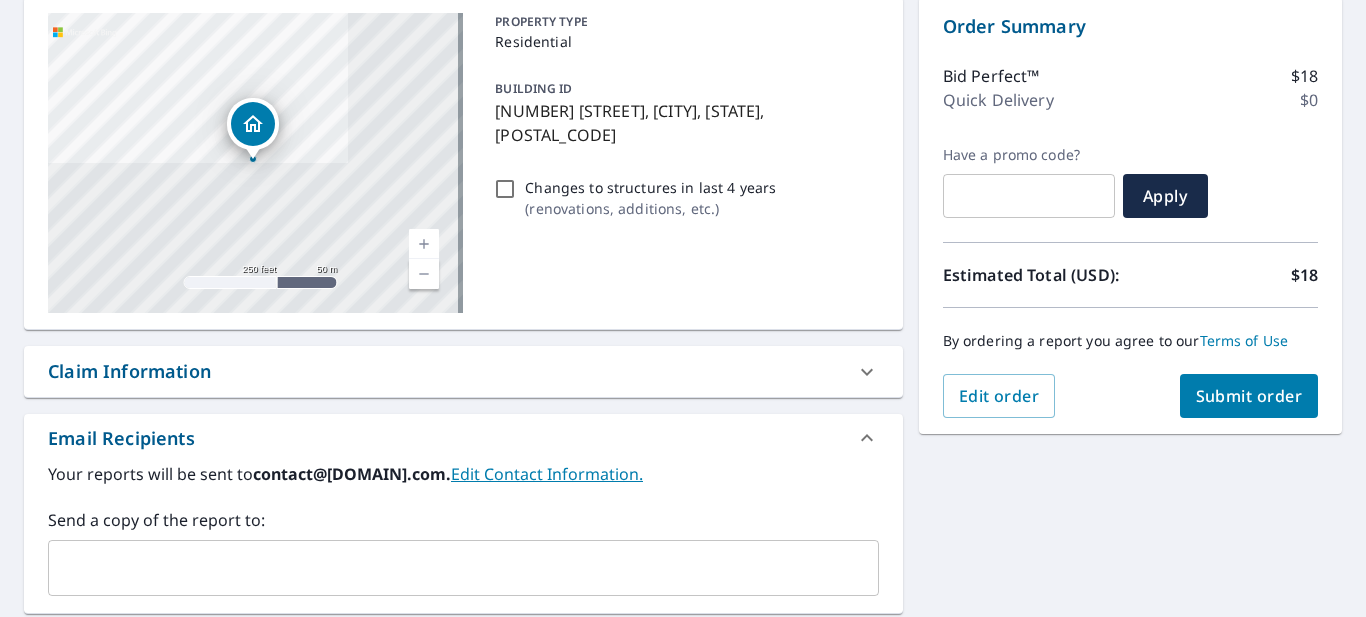 scroll, scrollTop: 205, scrollLeft: 0, axis: vertical 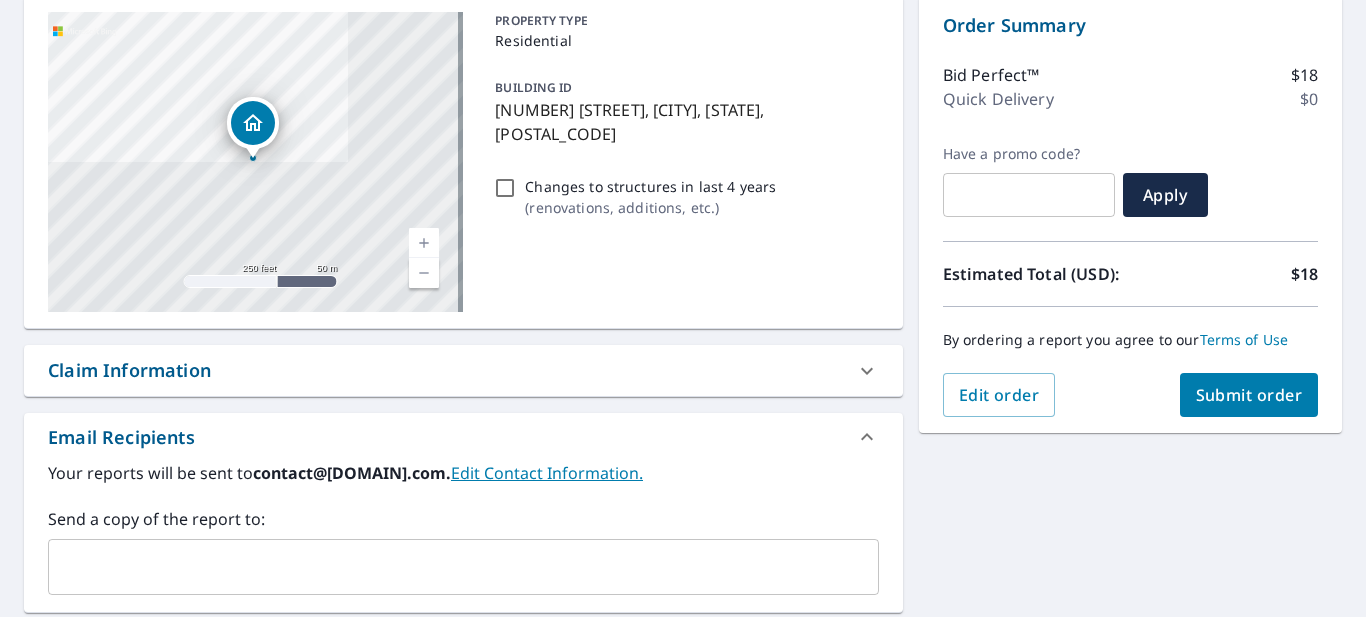 click on "Submit order" at bounding box center (1249, 395) 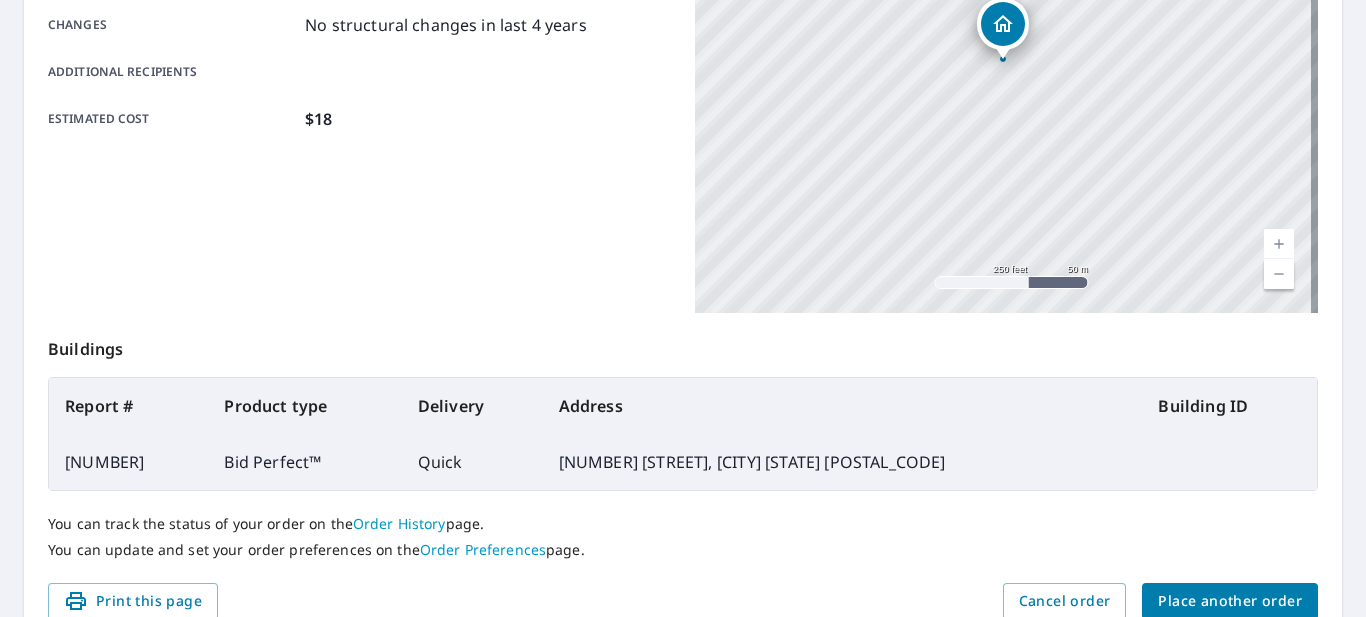 scroll, scrollTop: 366, scrollLeft: 0, axis: vertical 